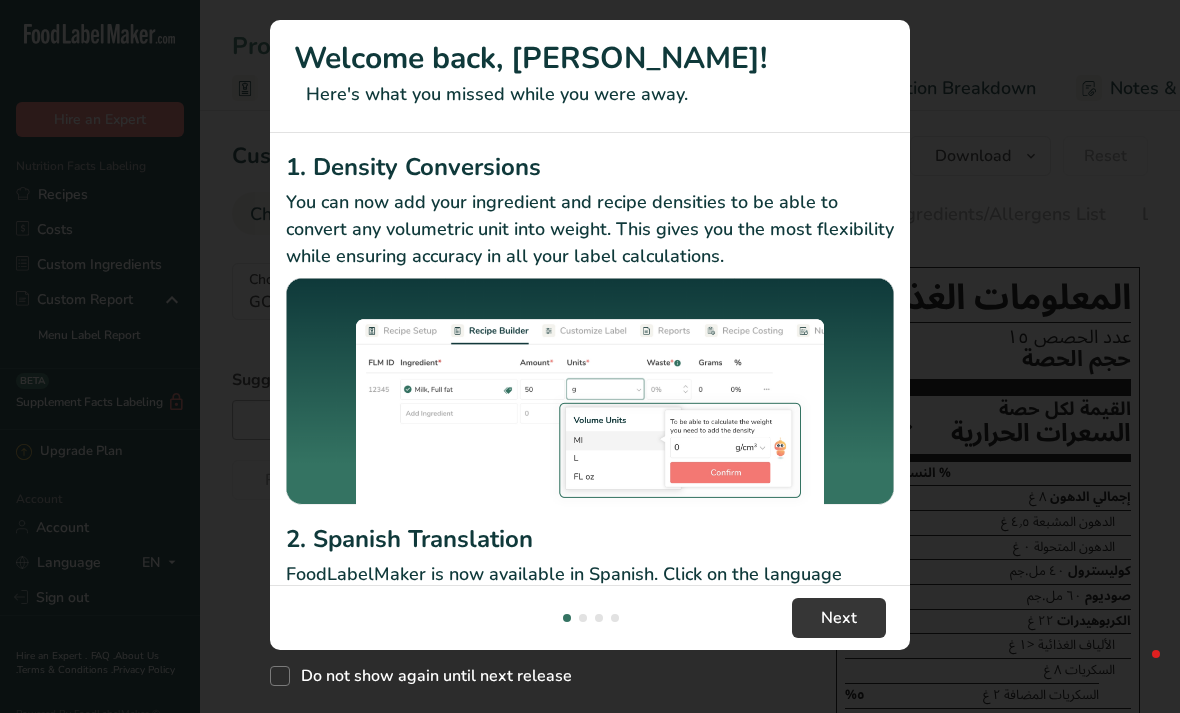 scroll, scrollTop: 0, scrollLeft: 0, axis: both 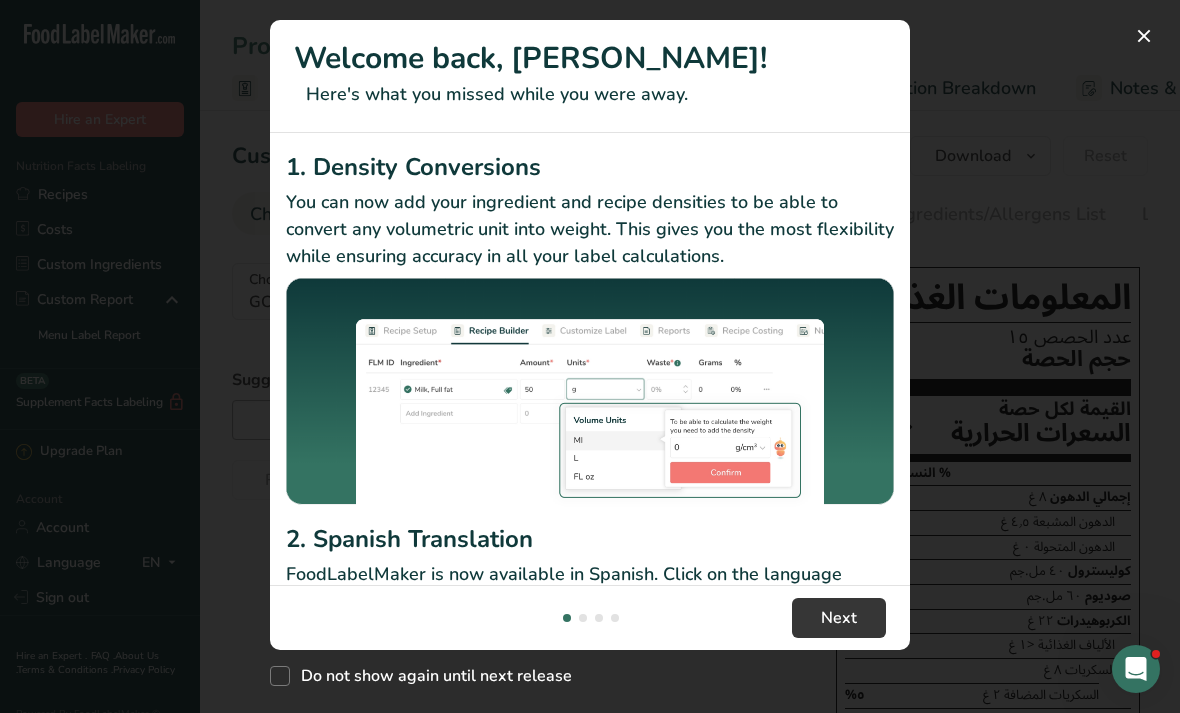 click at bounding box center (1144, 36) 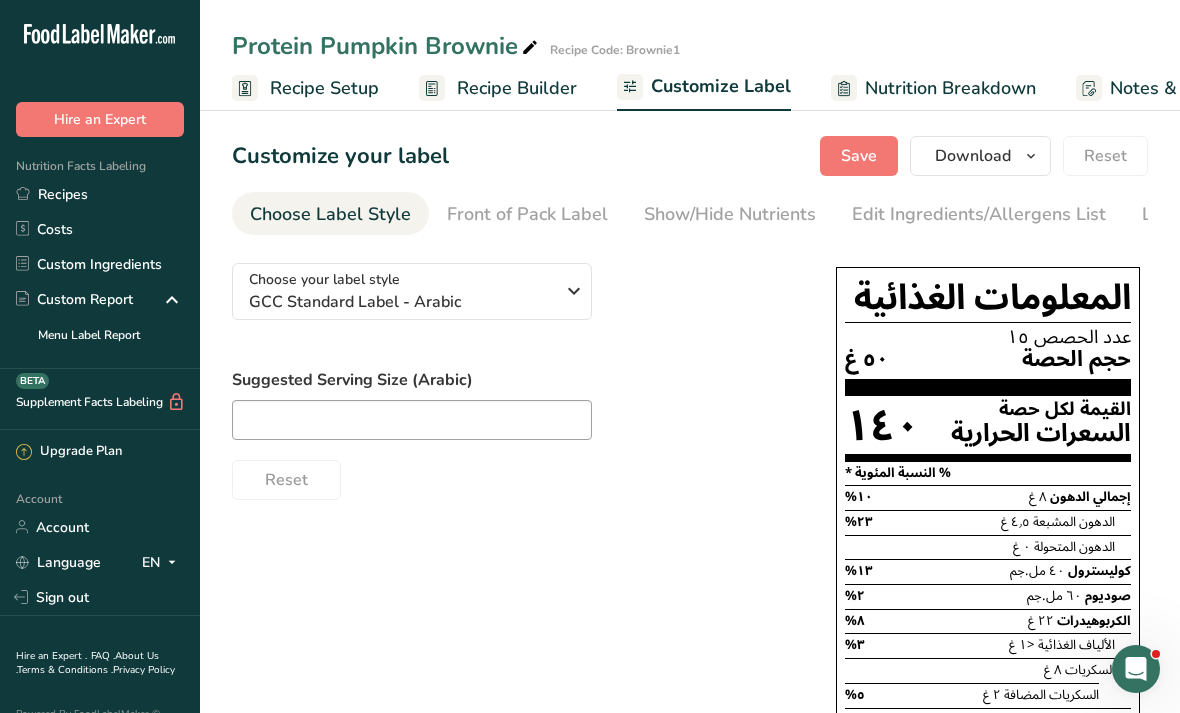 click at bounding box center (574, 291) 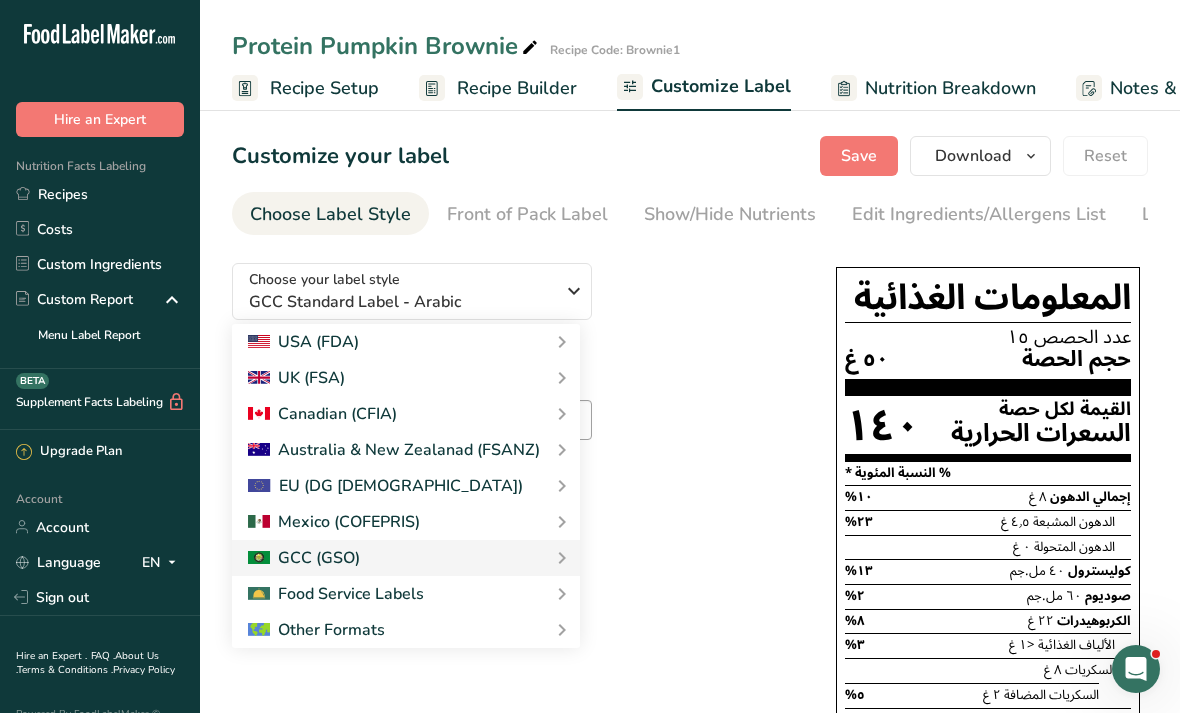 click on "USA (FDA)" at bounding box center [406, 342] 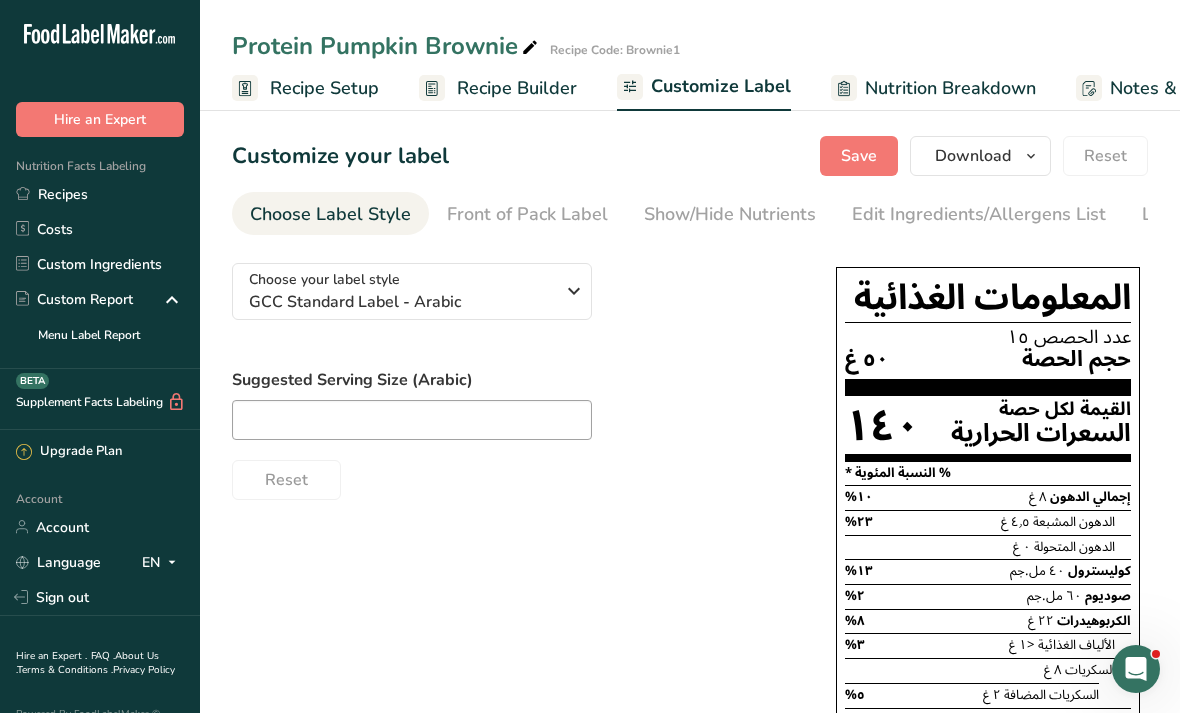 click on "Choose your label style
GCC Standard Label - Arabic" at bounding box center (401, 291) 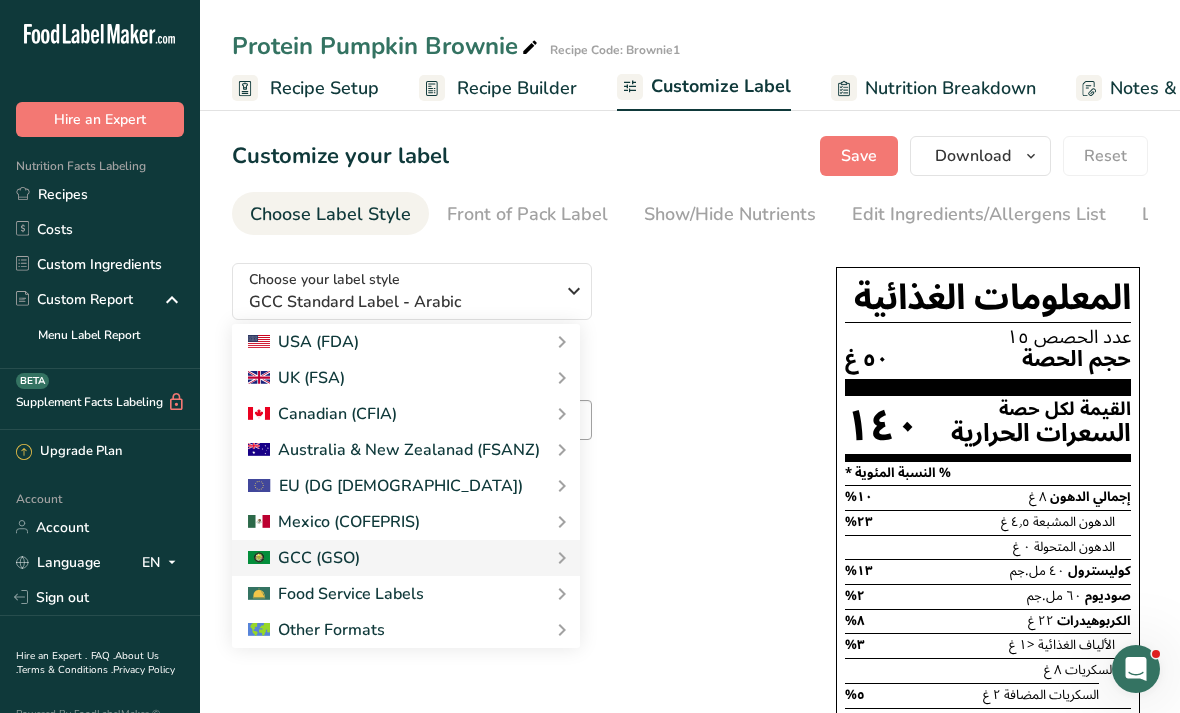 click on "USA (FDA)" at bounding box center [406, 342] 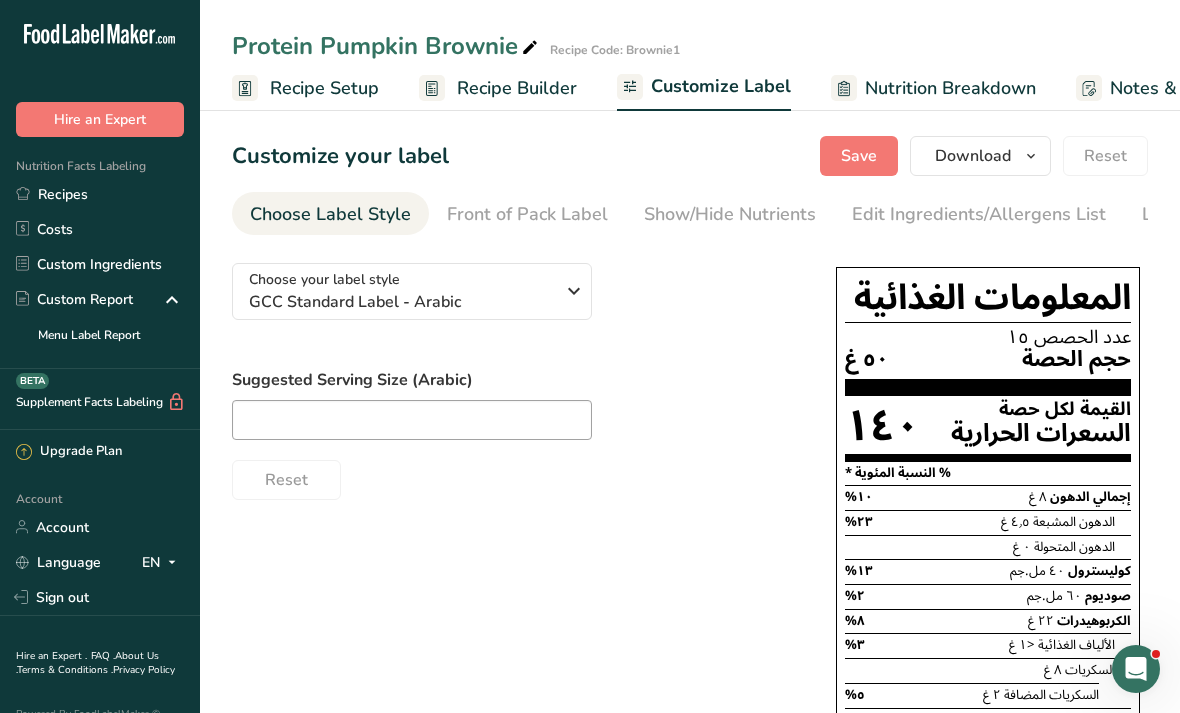 click on "Choose your label style
GCC Standard Label - Arabic" at bounding box center [401, 291] 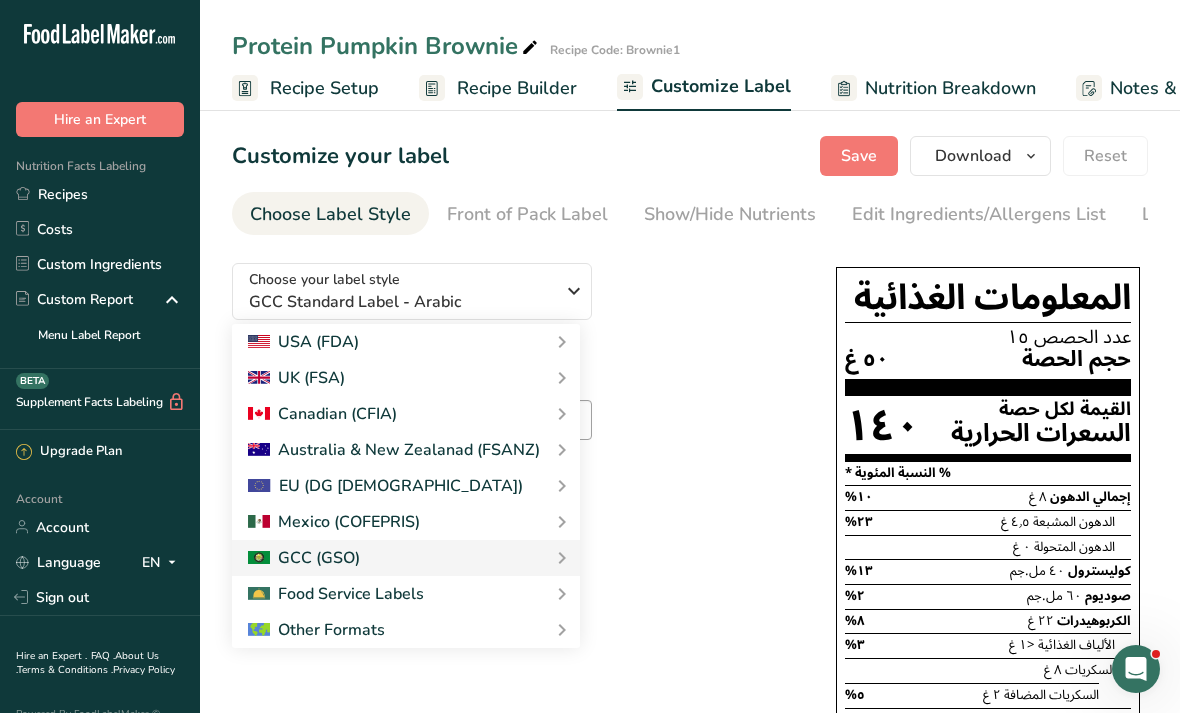 click on "UK (FSA)" at bounding box center [406, 378] 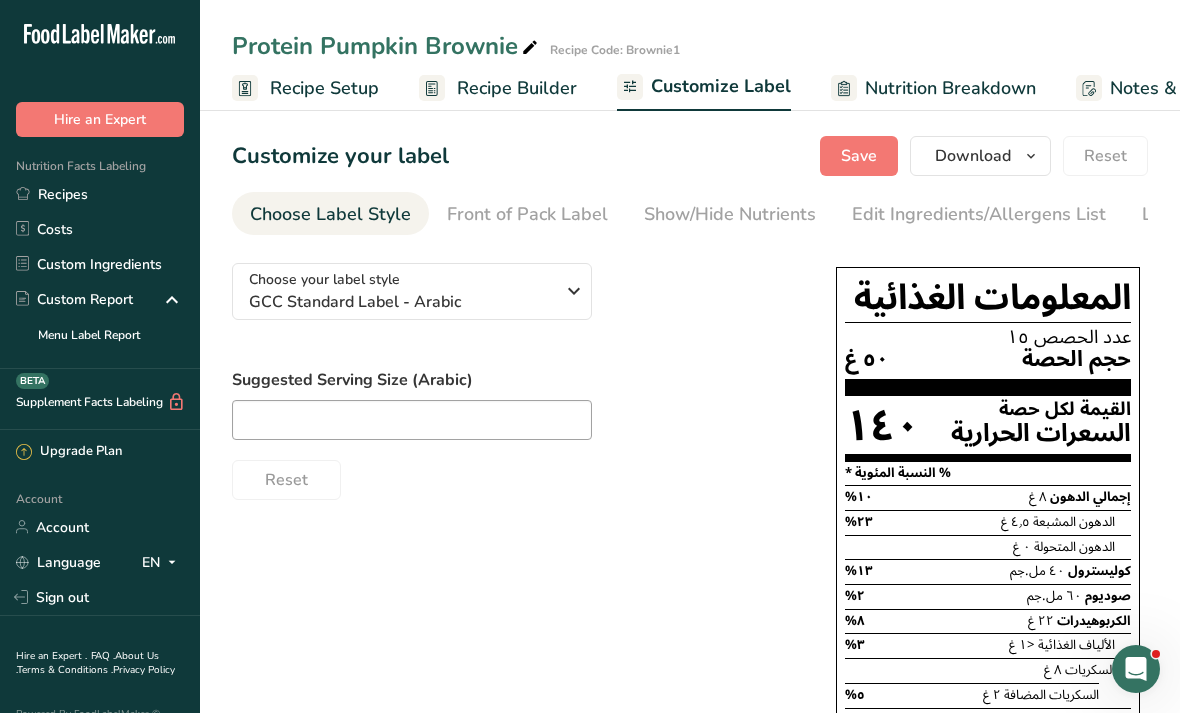 click at bounding box center (574, 291) 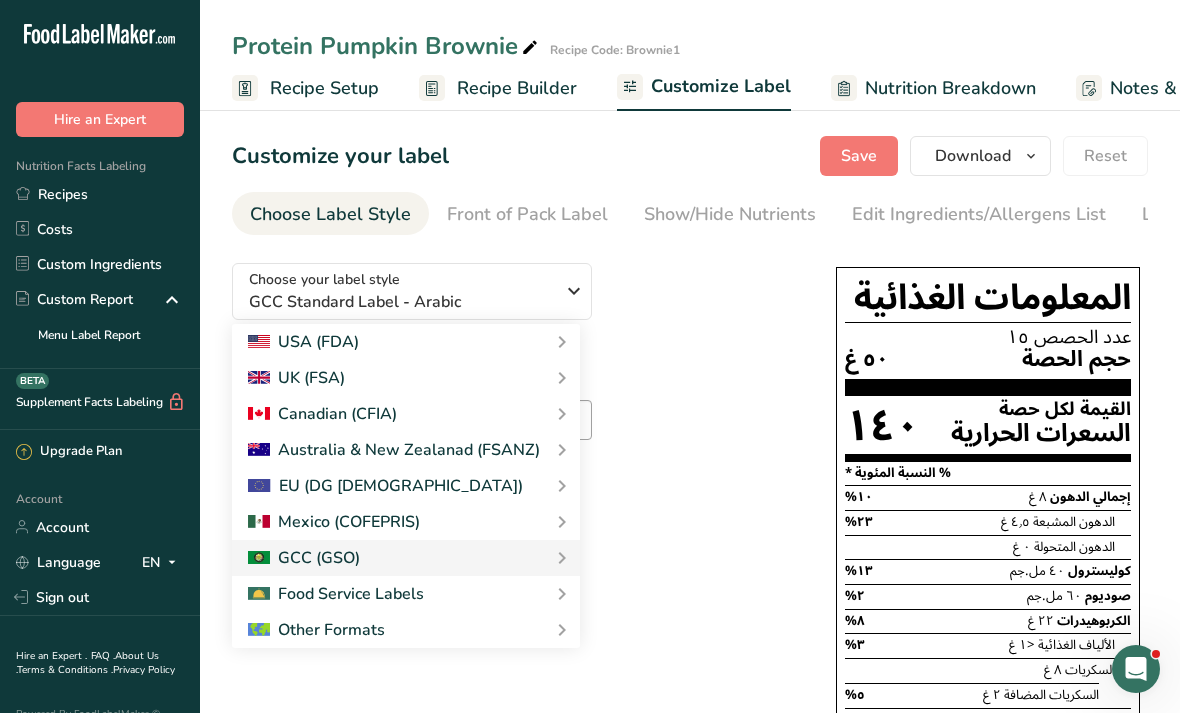 click at bounding box center [562, 342] 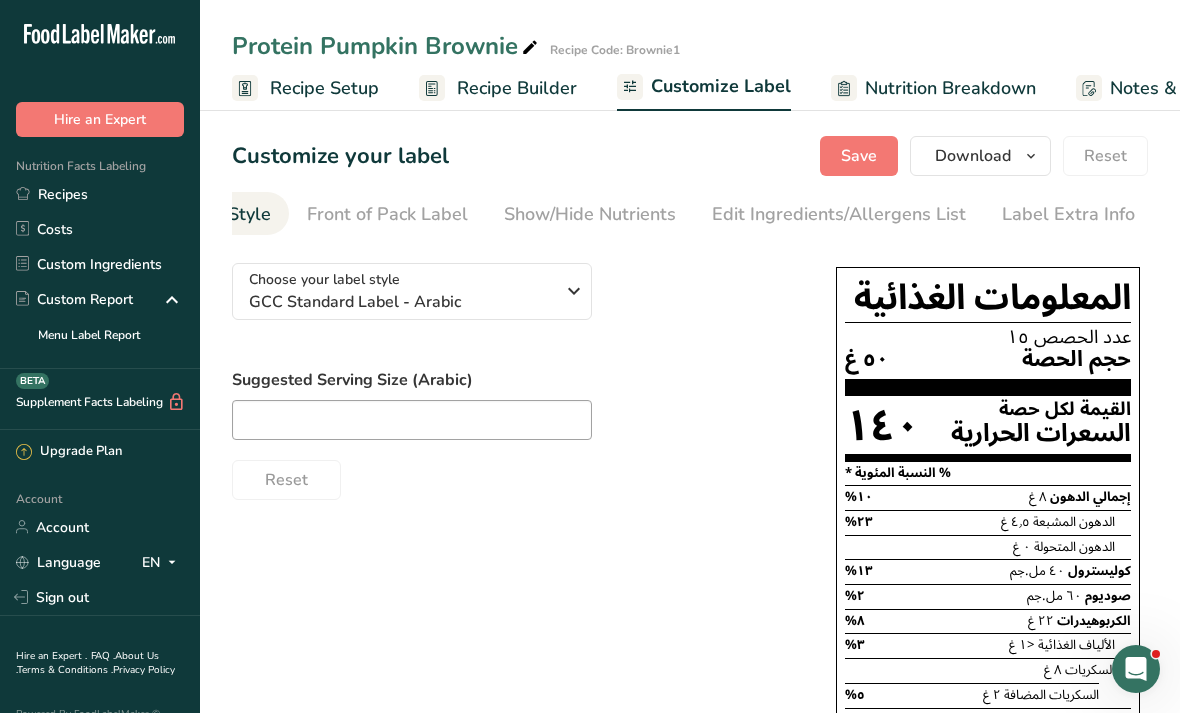 scroll, scrollTop: 0, scrollLeft: 133, axis: horizontal 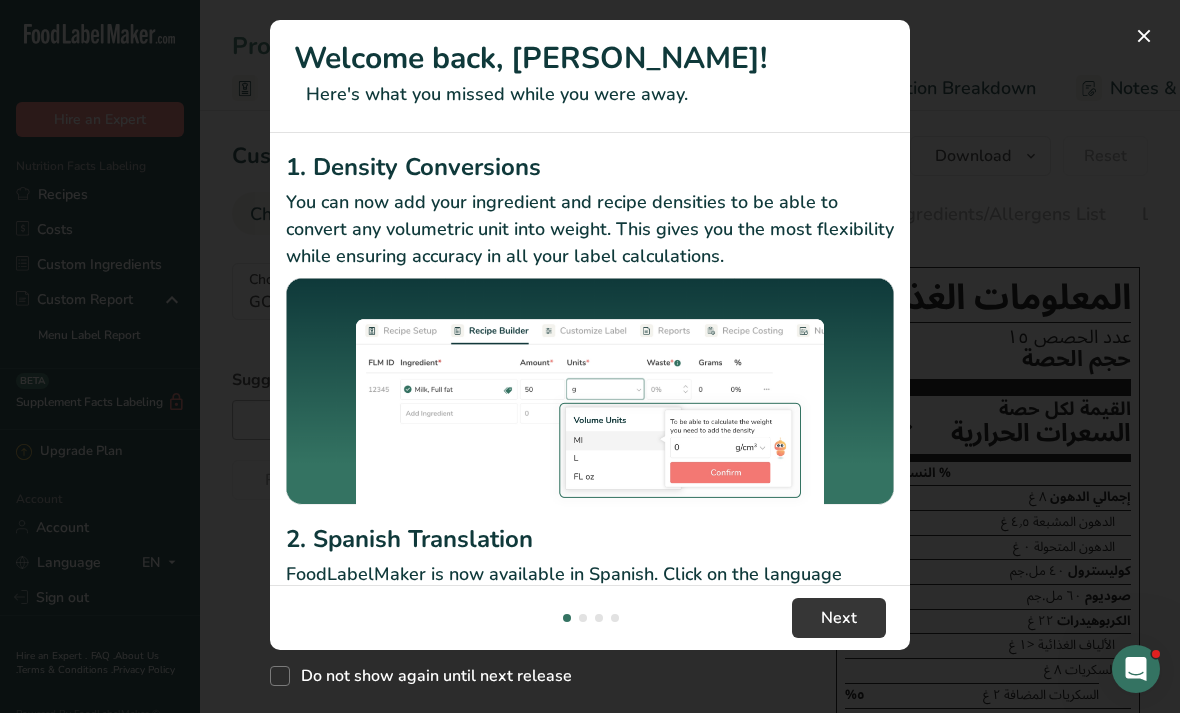 click at bounding box center (1144, 36) 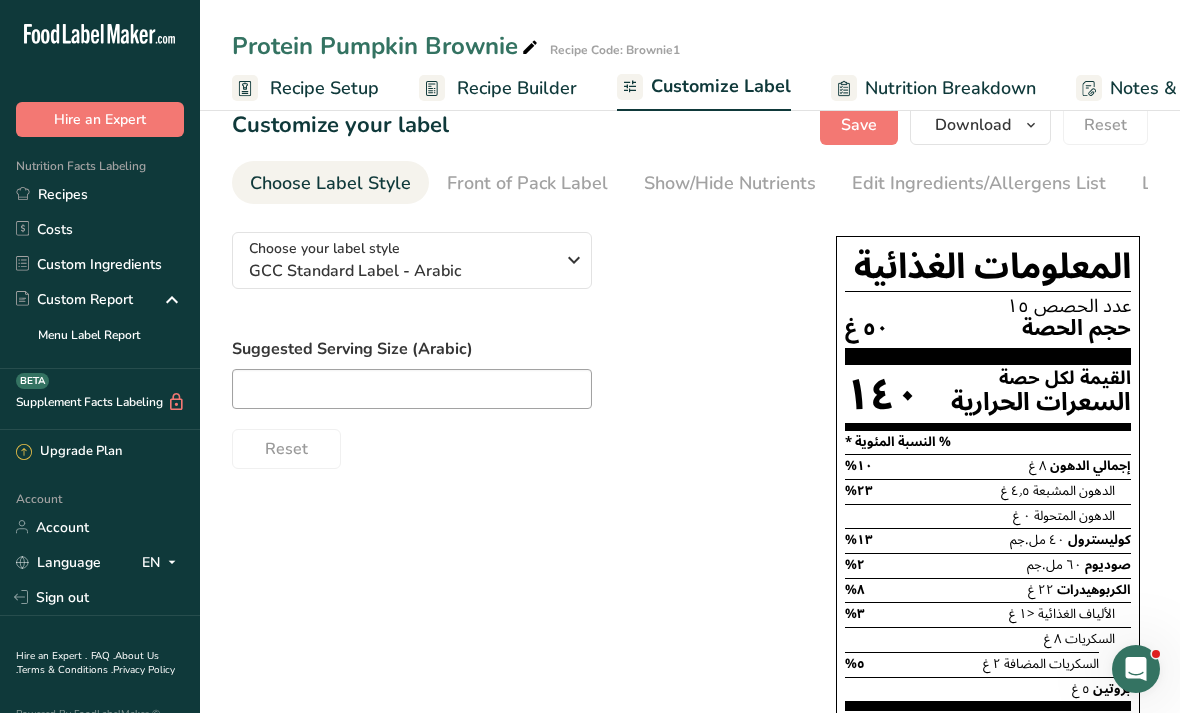scroll, scrollTop: 0, scrollLeft: 0, axis: both 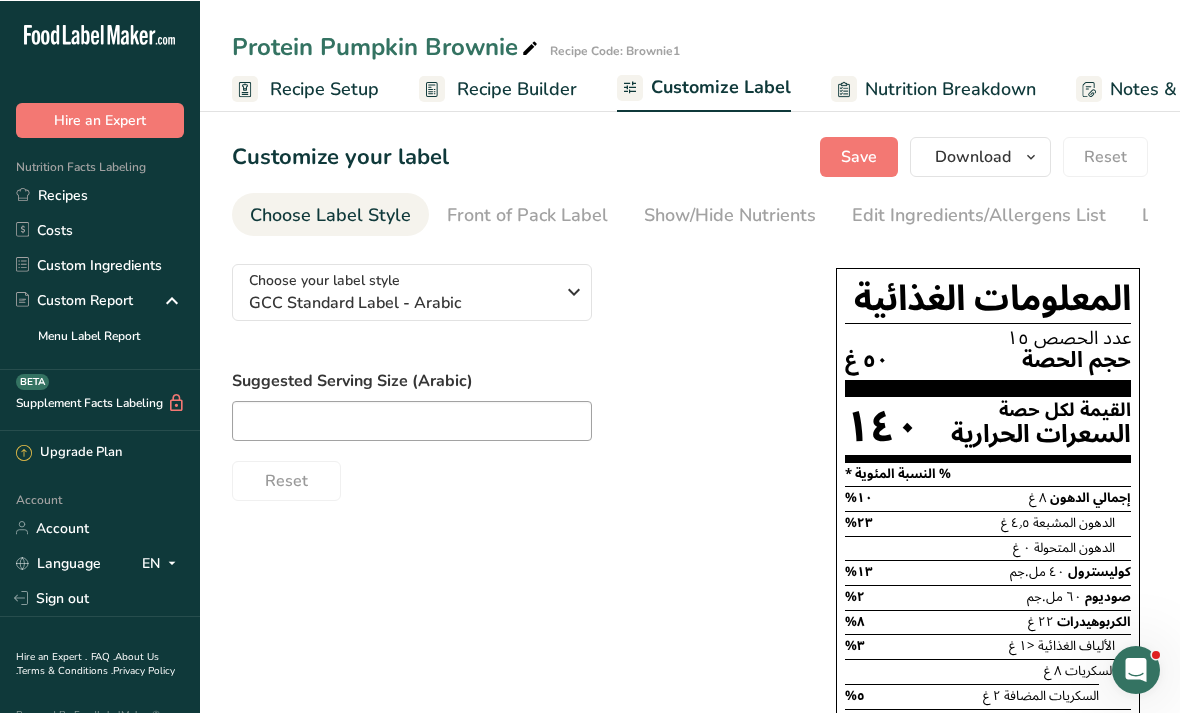 click on "Edit Ingredients/Allergens List" at bounding box center [979, 214] 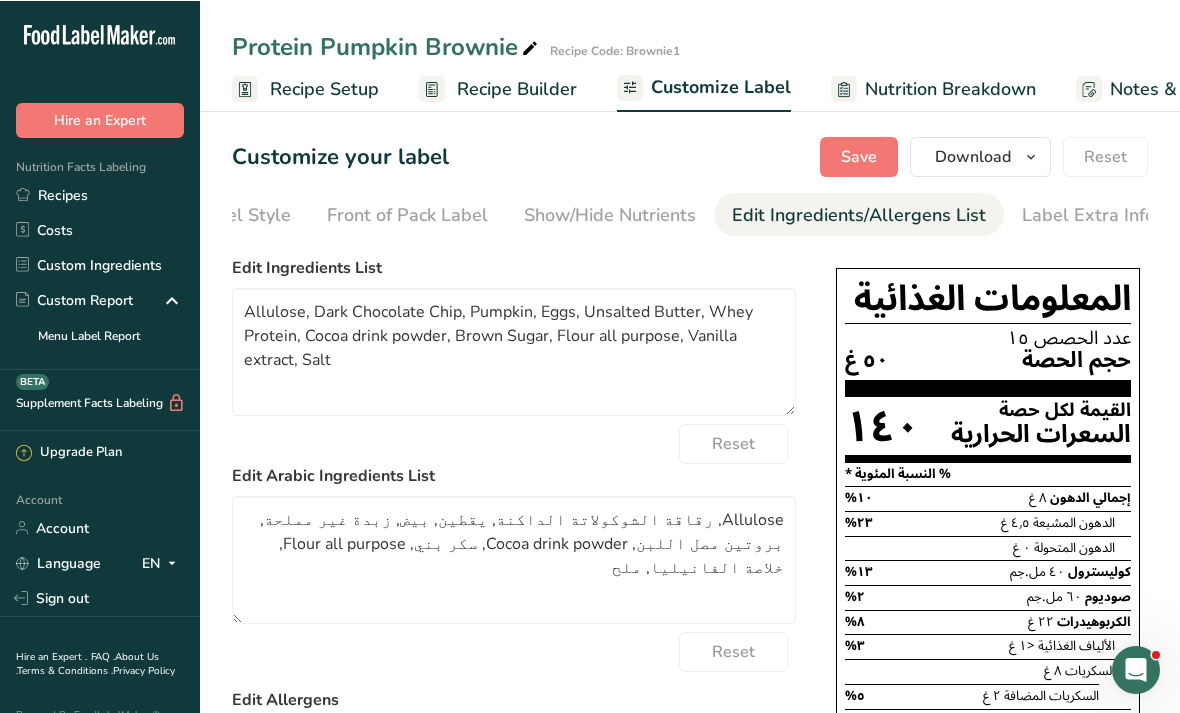 scroll, scrollTop: 0, scrollLeft: 130, axis: horizontal 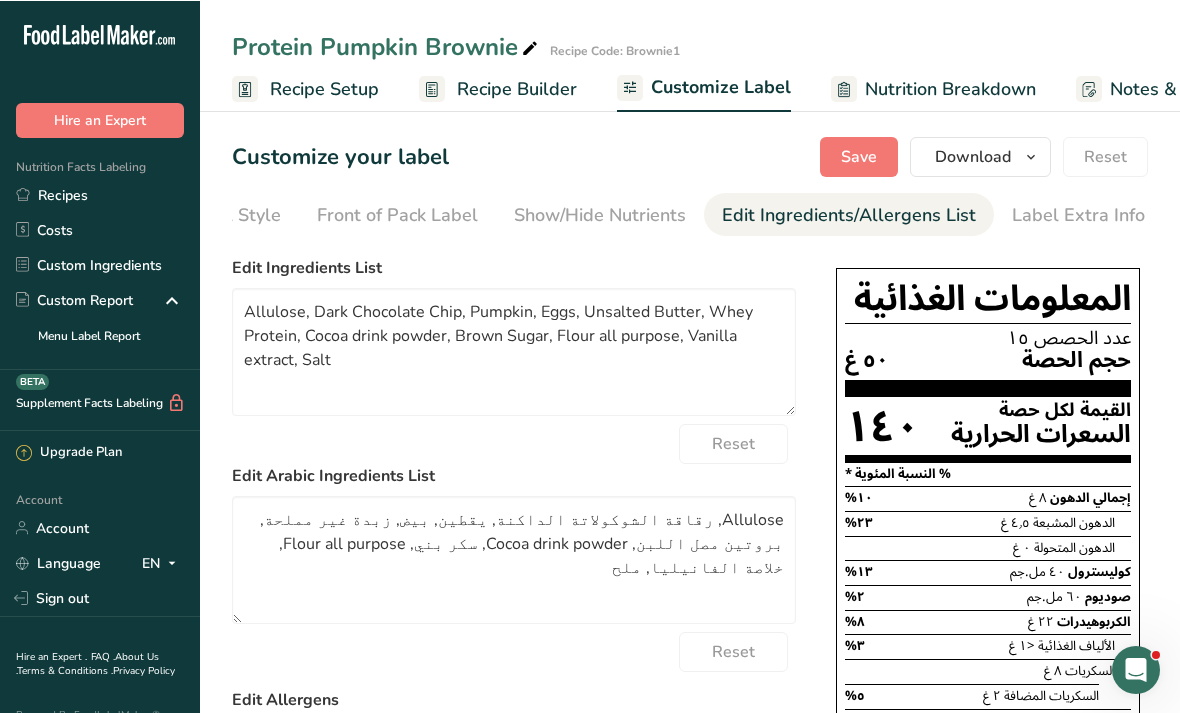 click on "Show/Hide Nutrients" at bounding box center (600, 214) 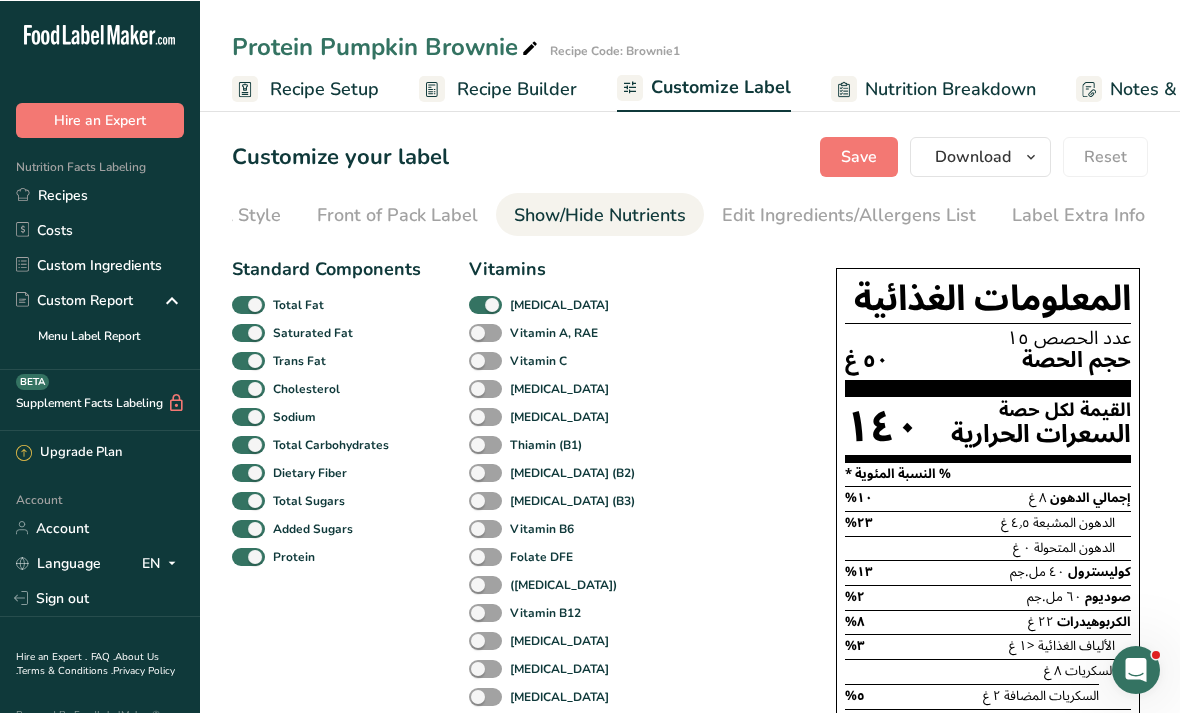 click on "Front of Pack Label" at bounding box center [397, 214] 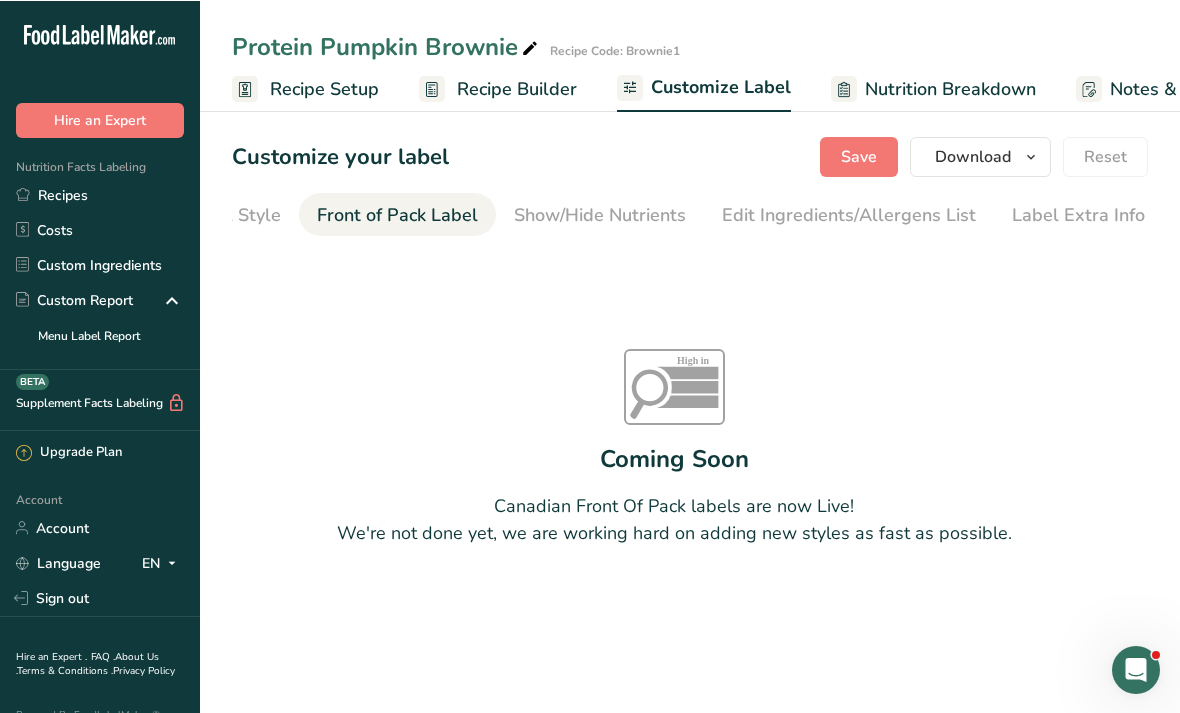 click on "Choose Label Style" at bounding box center [200, 214] 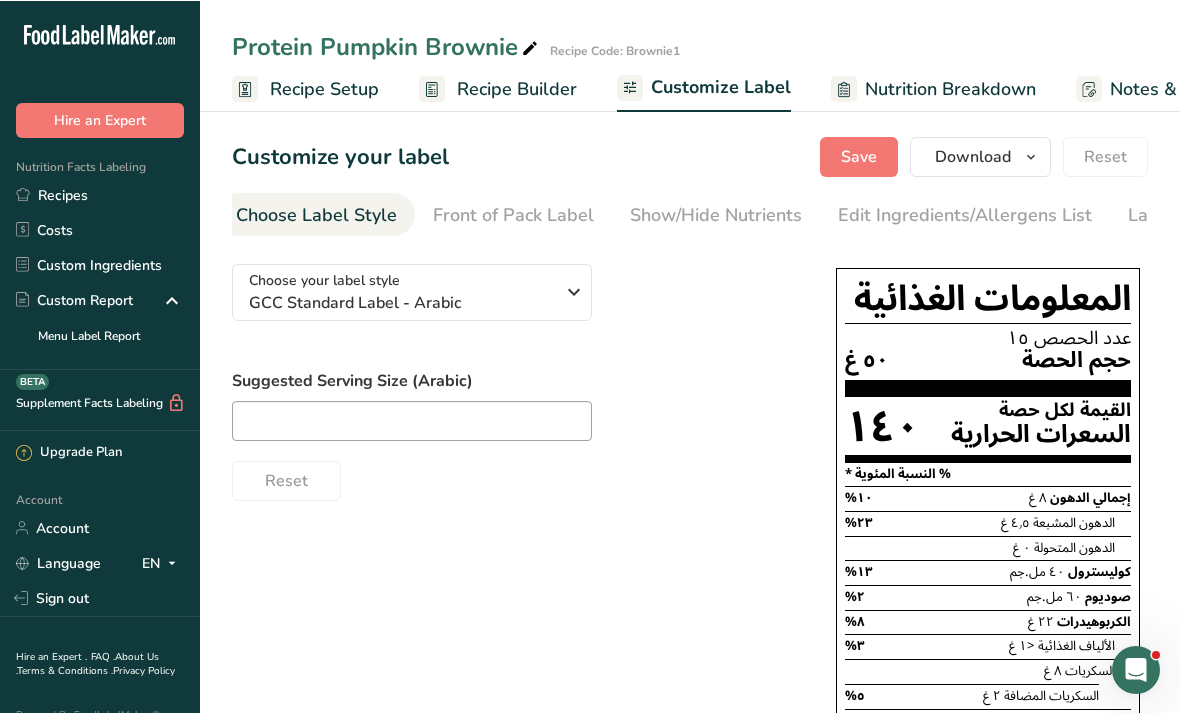 scroll, scrollTop: 0, scrollLeft: 0, axis: both 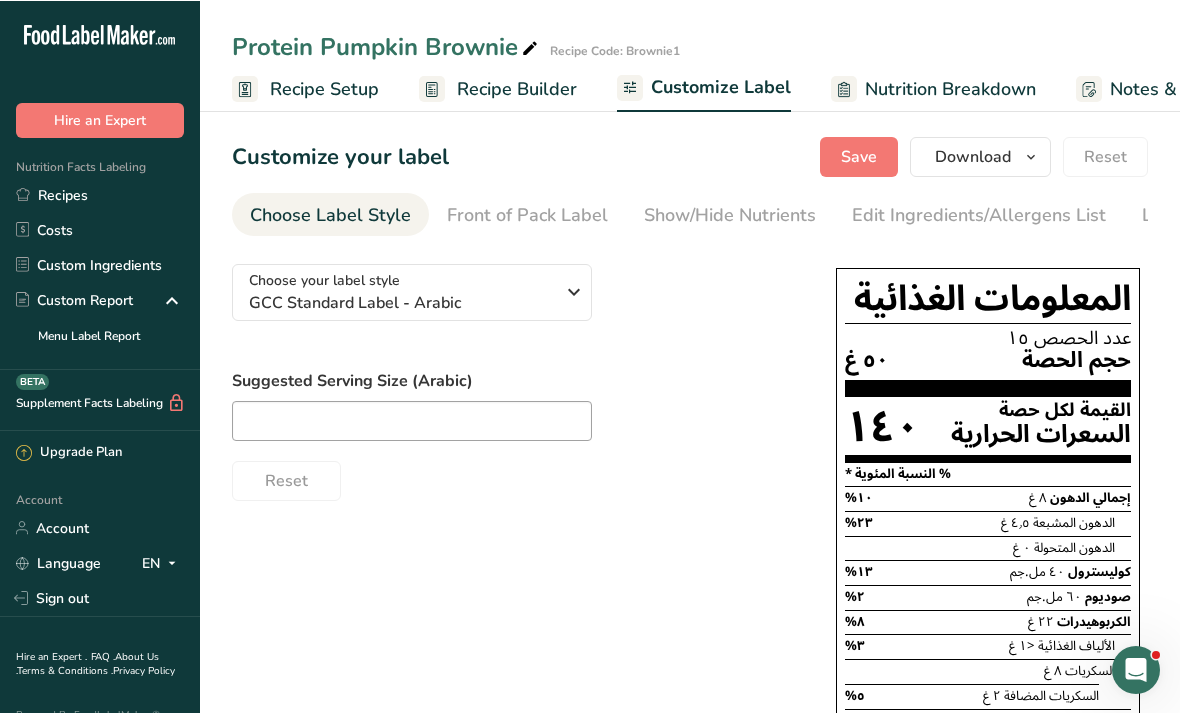 click on "Choose your label style
GCC Standard Label - Arabic" at bounding box center (401, 291) 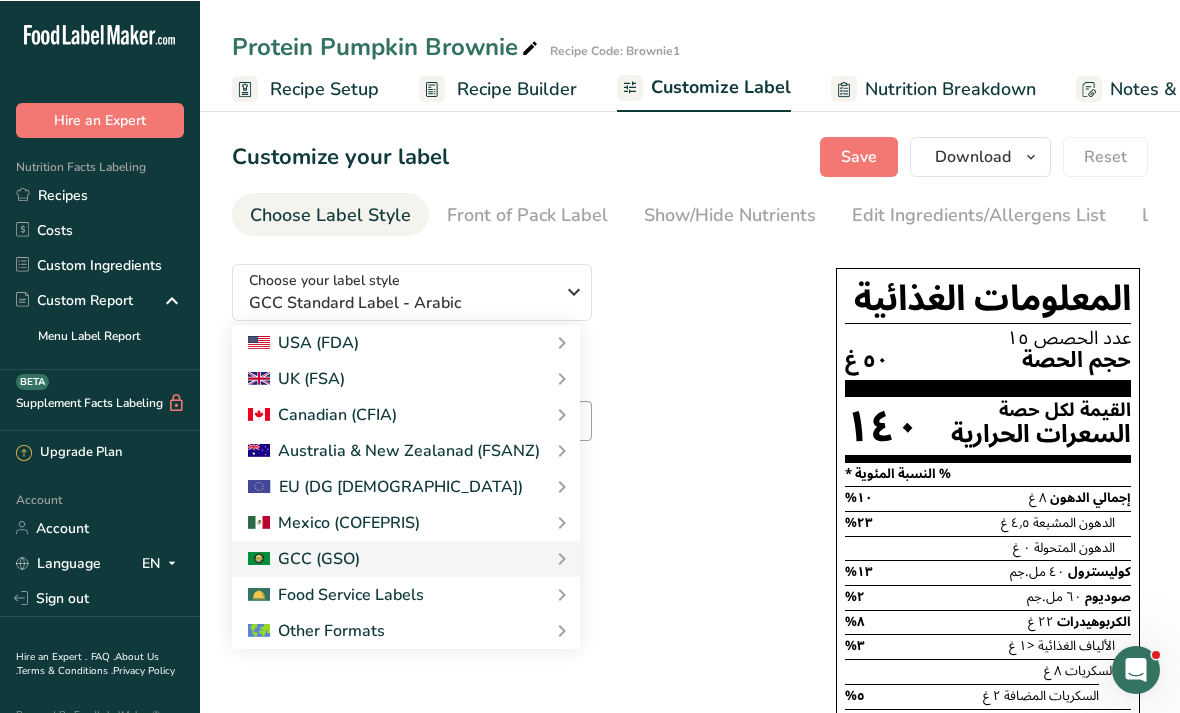 click on "USA (FDA)" at bounding box center (406, 342) 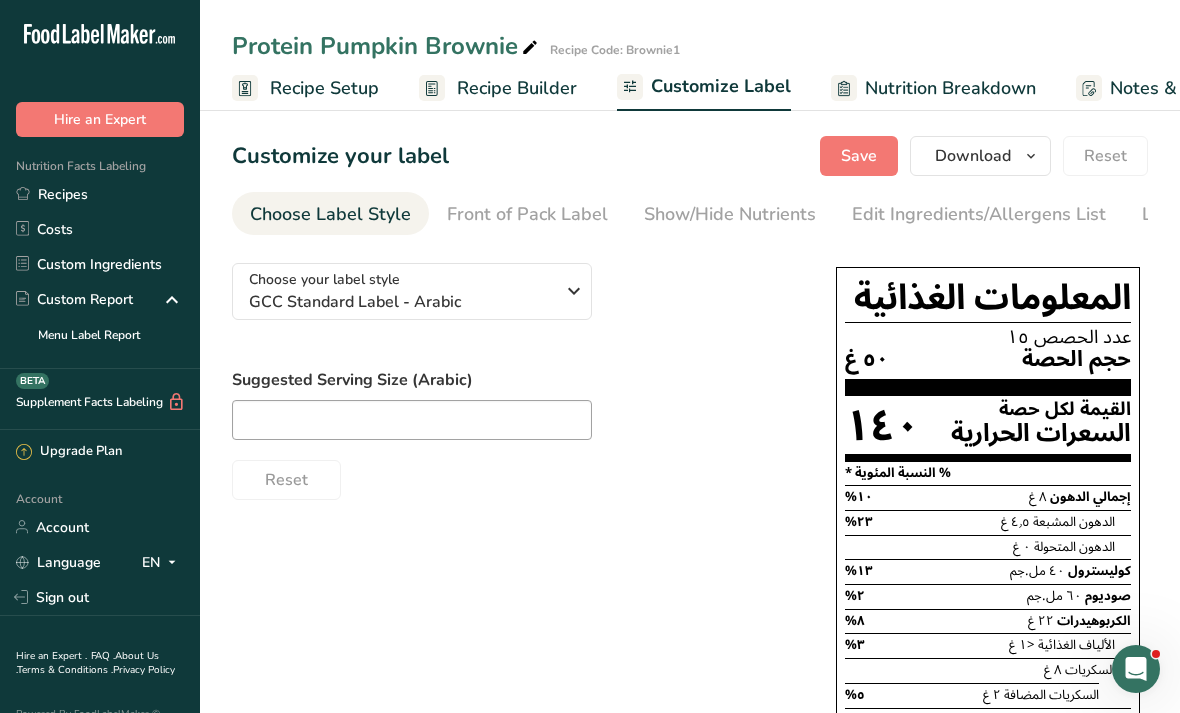 click 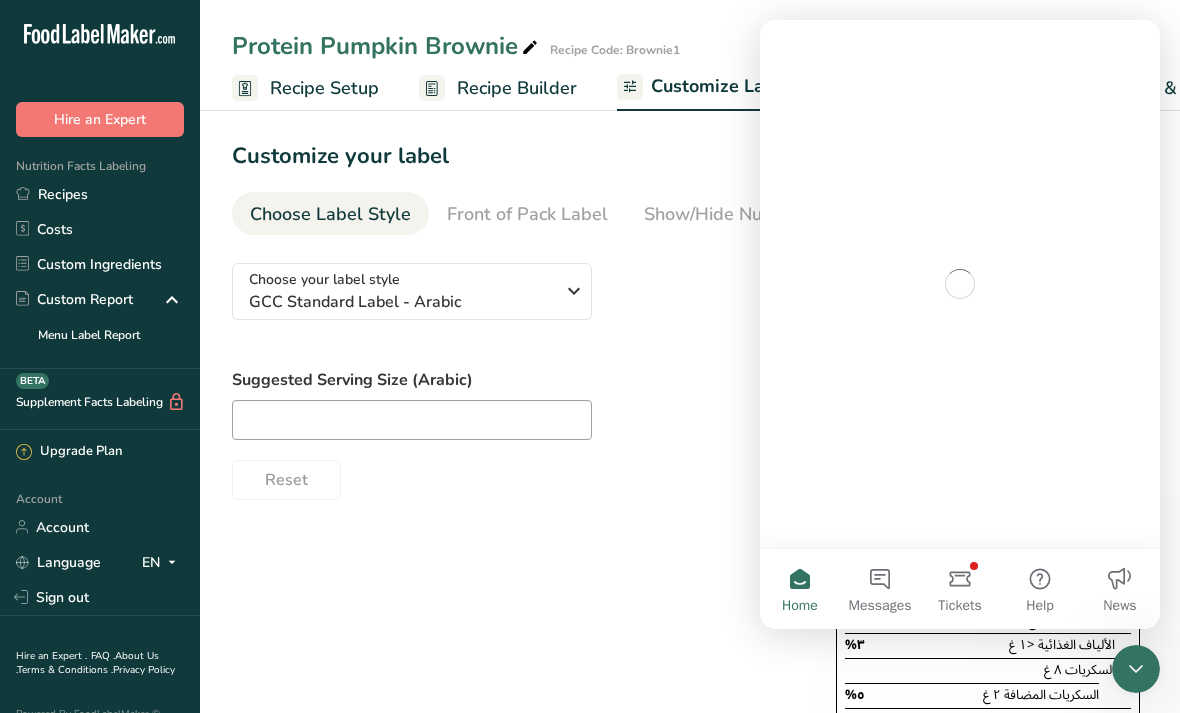 scroll, scrollTop: 0, scrollLeft: 0, axis: both 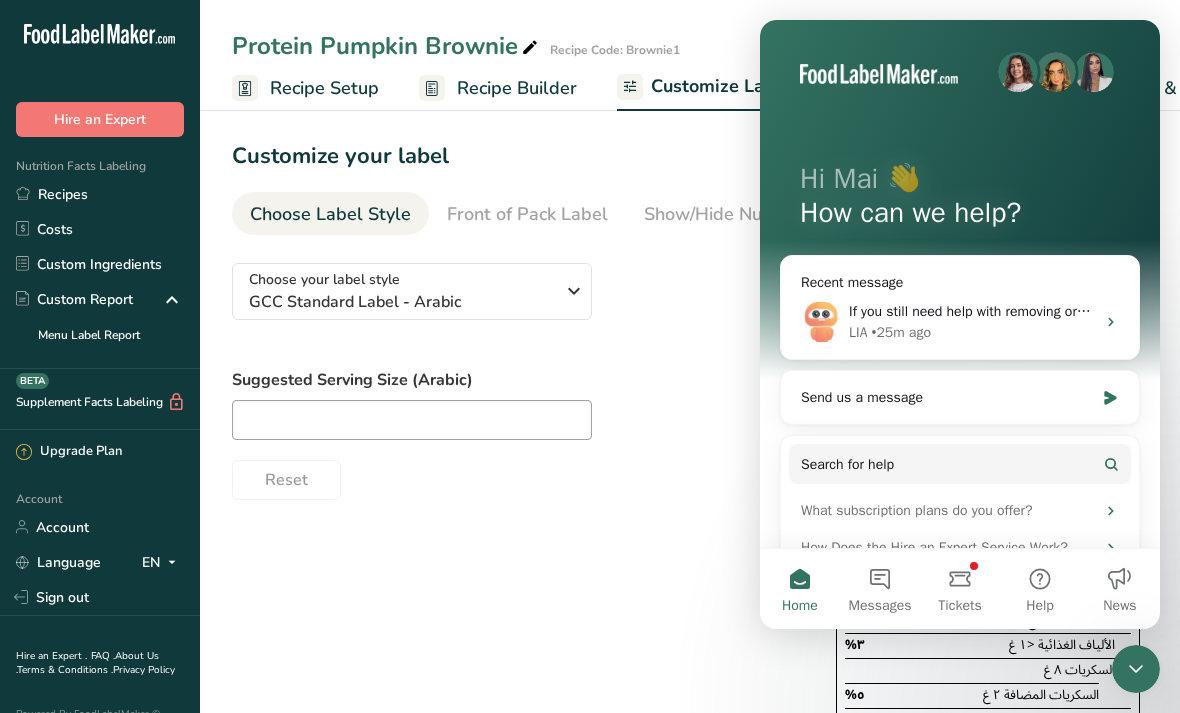 click on "If you still need help with removing or adjusting label information, I'm happy to assist further. Would you like to provide more details about what you're trying to achieve with your label?" at bounding box center [1410, 311] 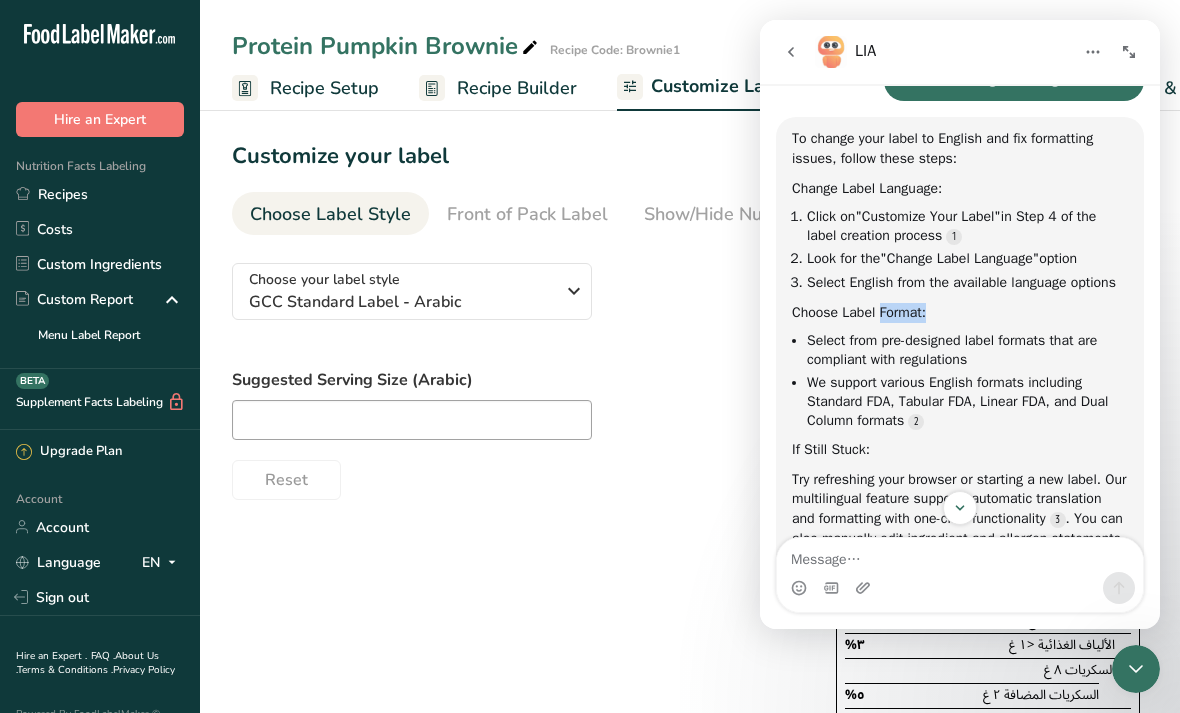 scroll, scrollTop: 392, scrollLeft: 0, axis: vertical 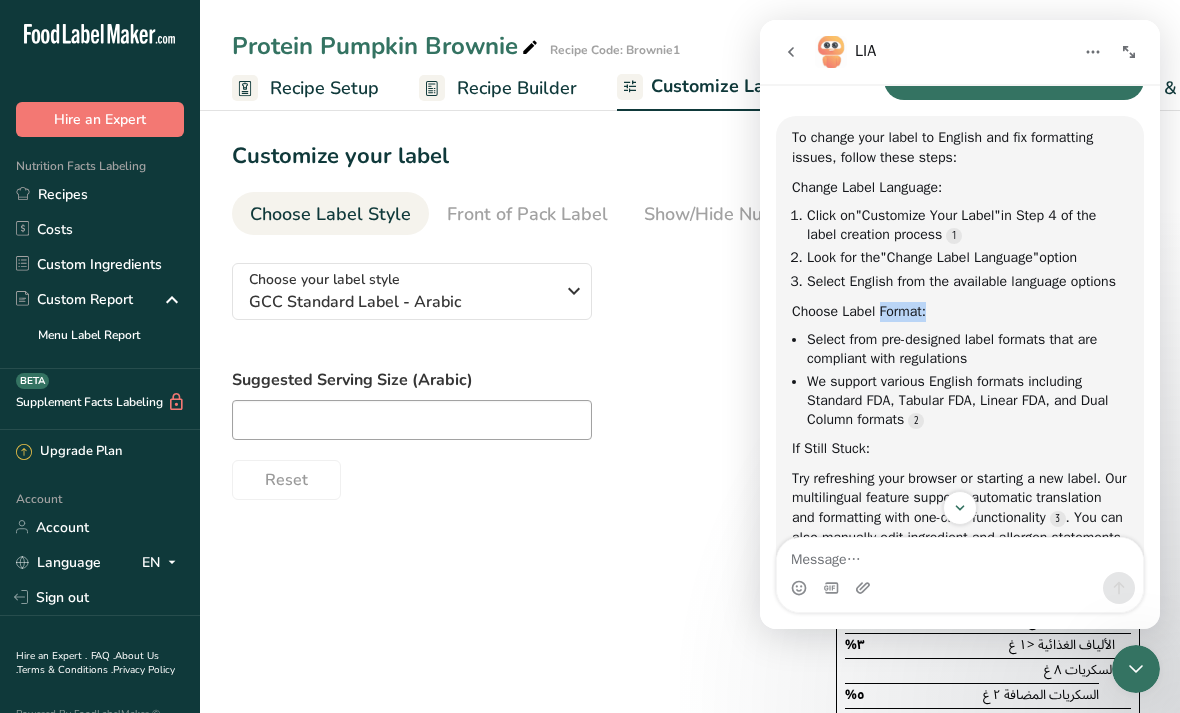 click on "Click on  "Customize Your Label"  in Step 4 of the label creation process" at bounding box center (967, 225) 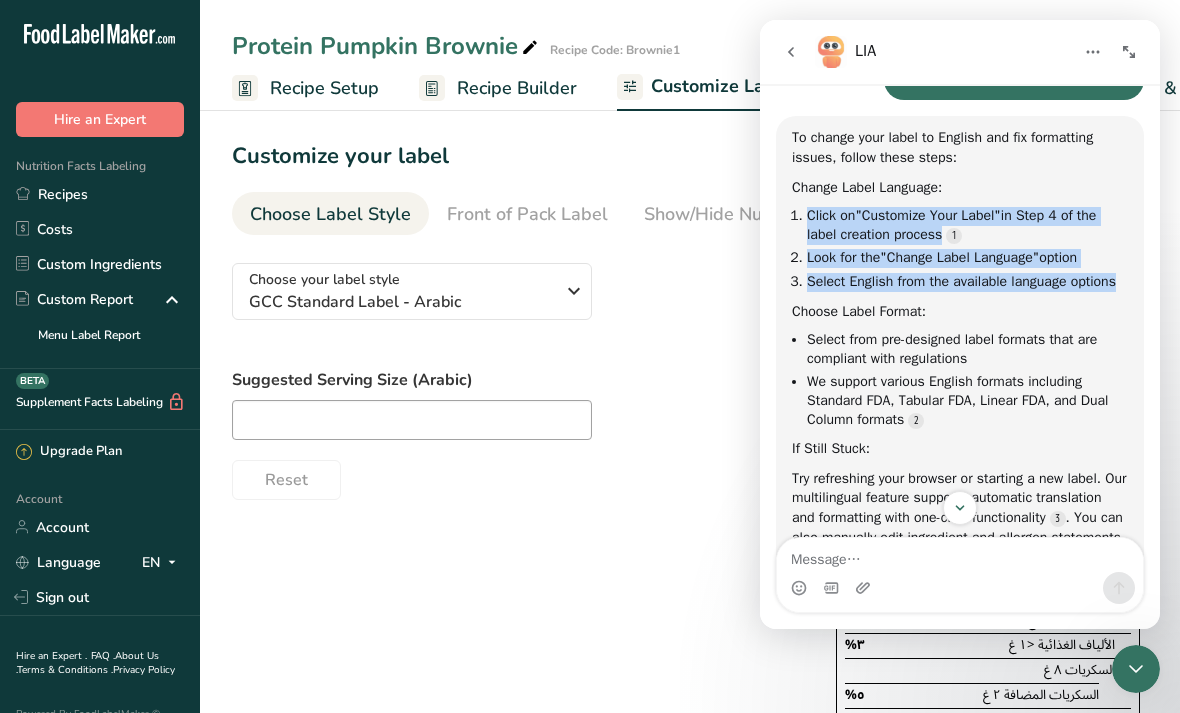 copy on "Click on  "Customize Your Label"  in Step 4 of the label creation process Look for the  "Change Label Language"  option Select English from the available language options" 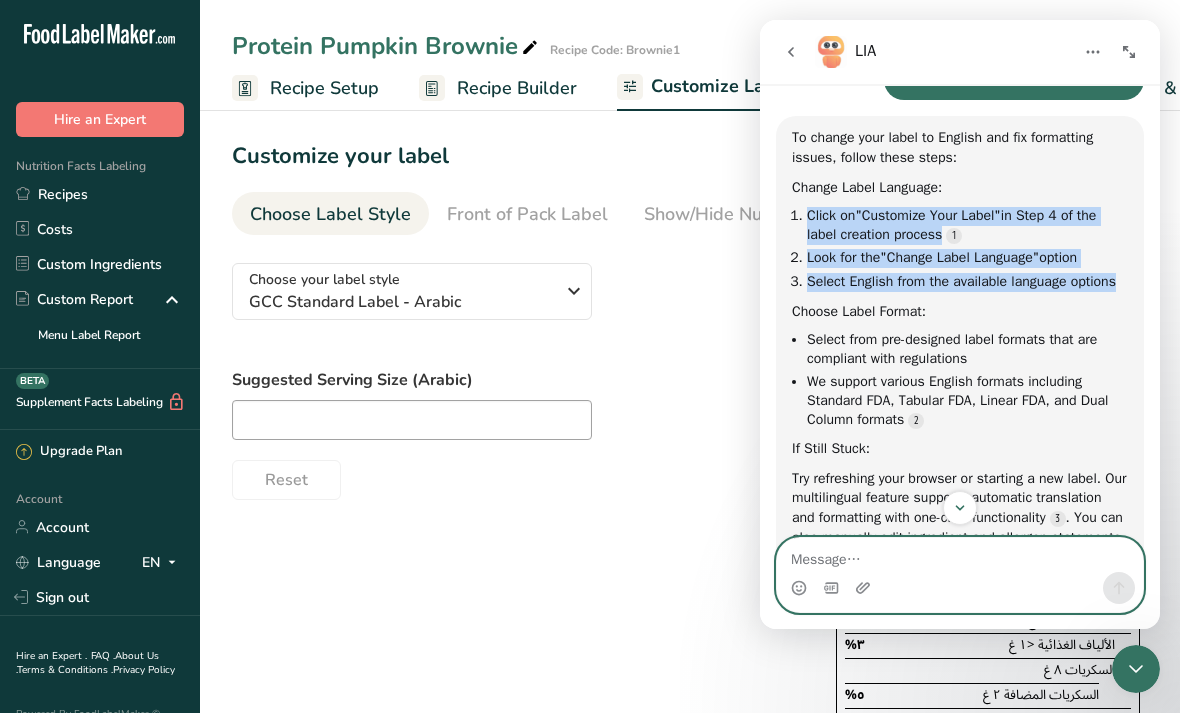click at bounding box center [960, 555] 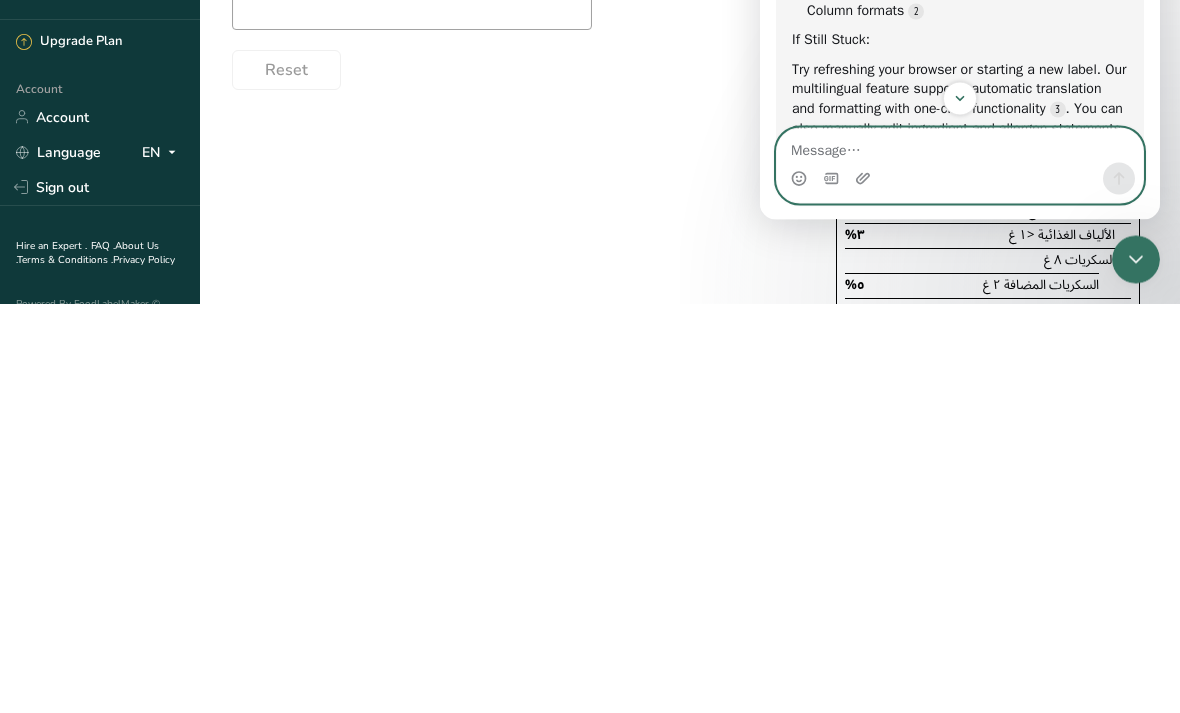 click at bounding box center [960, 146] 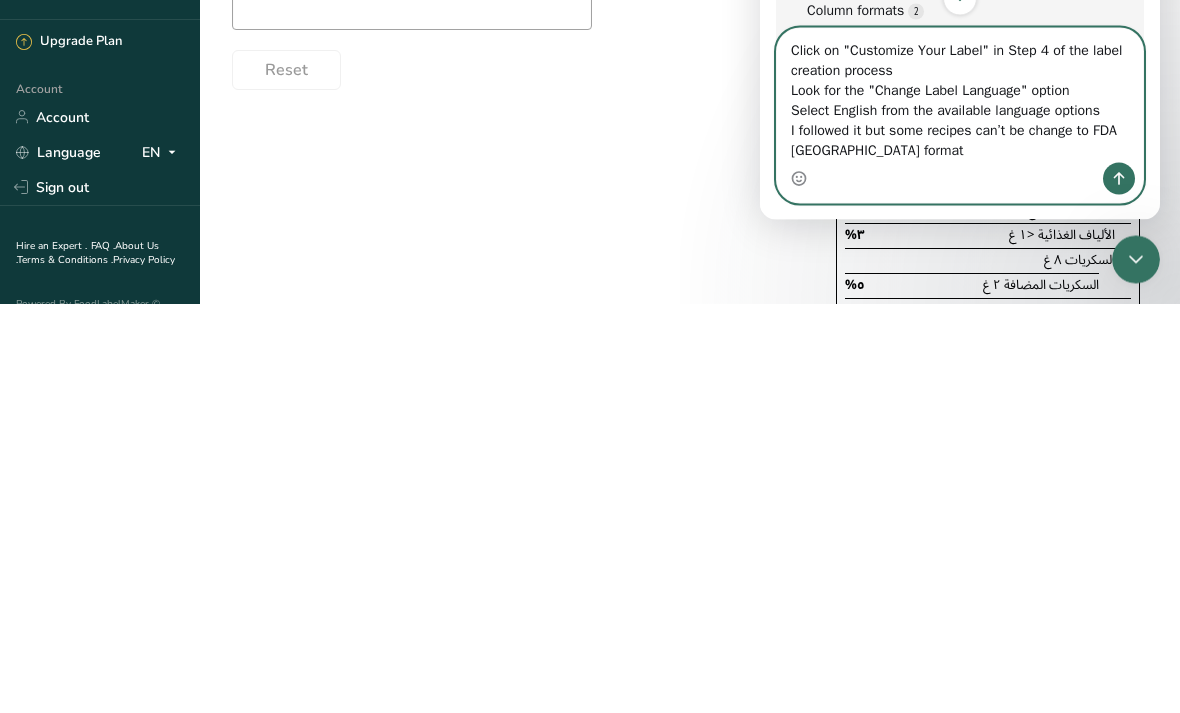 type on "Click on "Customize Your Label" in Step 4 of the label creation process
Look for the "Change Label Language" option
Select English from the available language options
I followed it but some recipes can’t be change to FDA [GEOGRAPHIC_DATA] format" 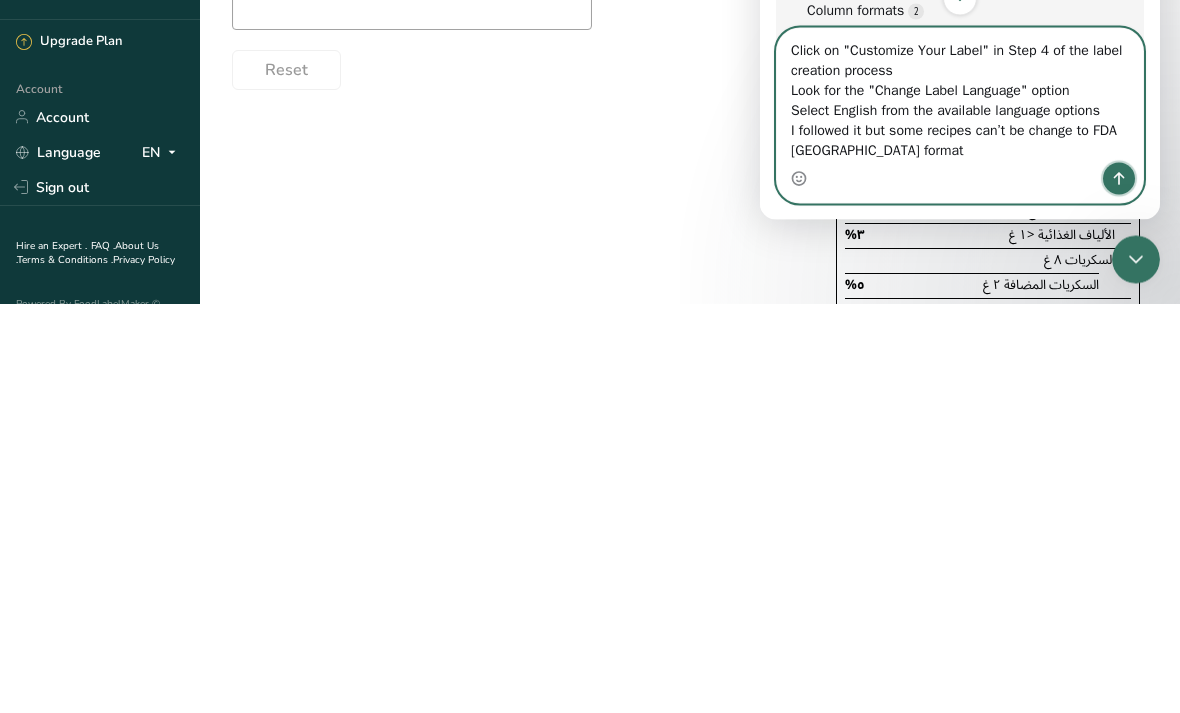 click 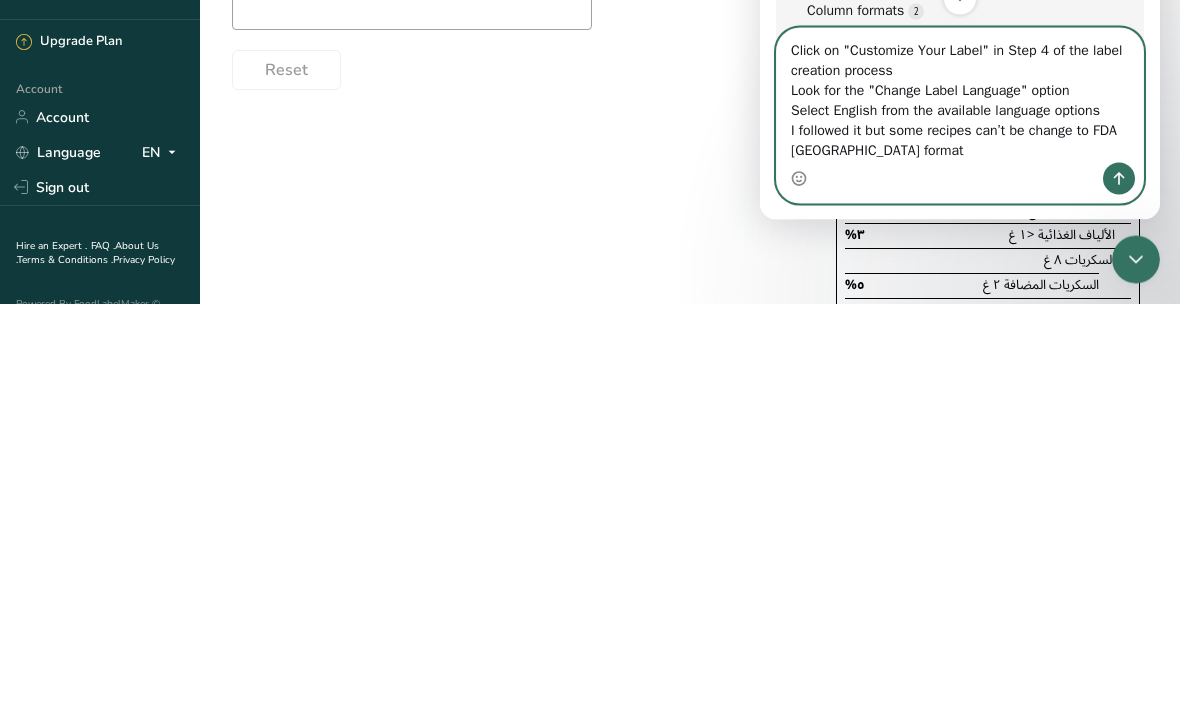 type 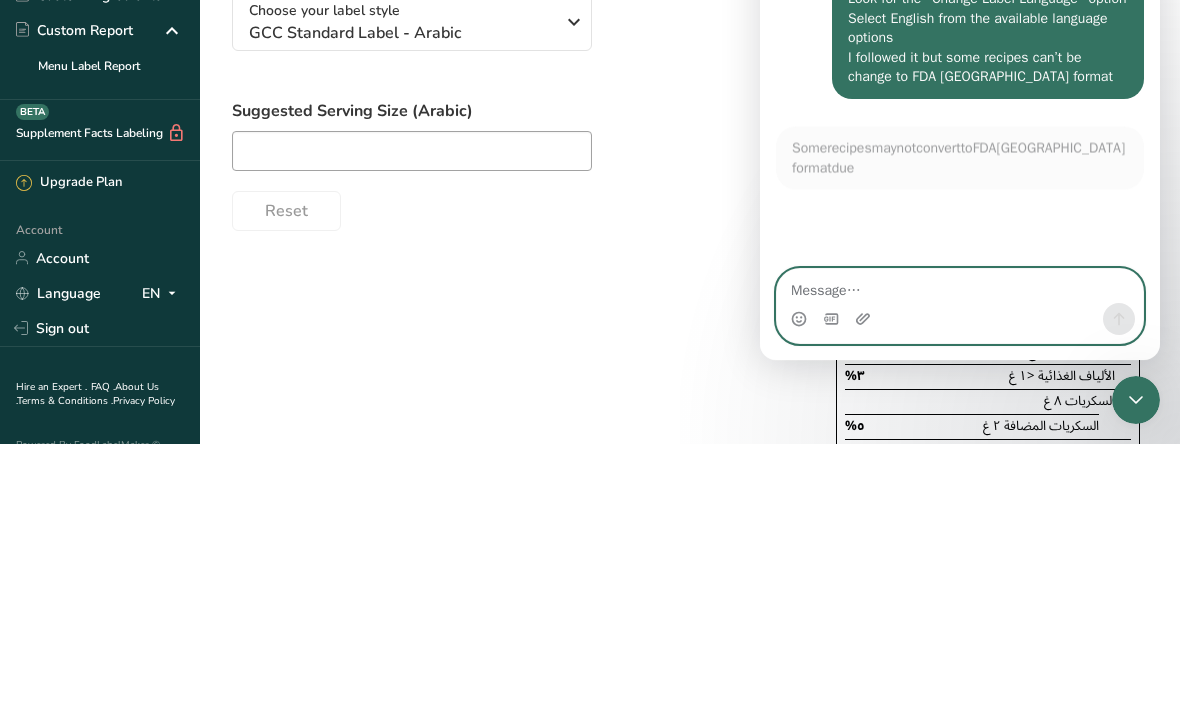 scroll, scrollTop: 2419, scrollLeft: 0, axis: vertical 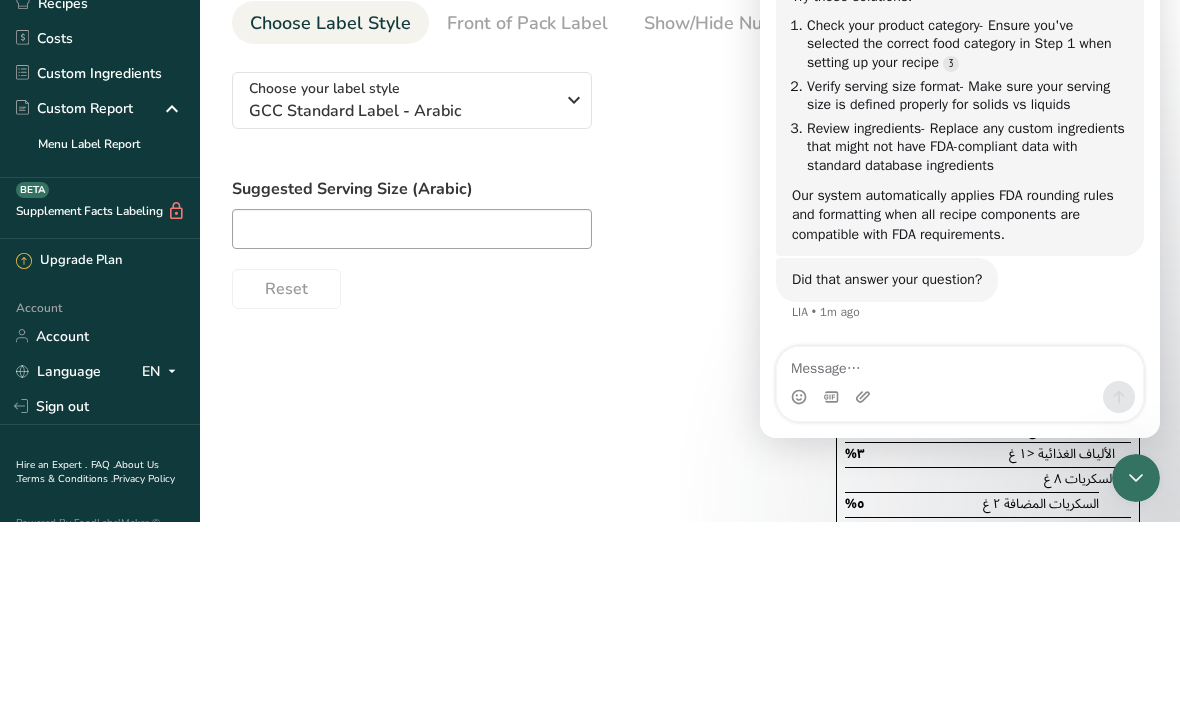 click on "Choose your label style
GCC Standard Label - Arabic
USA (FDA)
Standard FDA label
Tabular FDA label
Linear FDA label
Simplified FDA label
Dual Column FDA label (Per Serving/Per Container)
Dual Column FDA label (As Sold/As Prepared)
Aggregate Standard FDA label
Standard FDA label with Micronutrients listed side-by-side
[GEOGRAPHIC_DATA] (FSA)
UK Mandatory Label "Back of Pack"
UK Traffic Light Label  "Front of Pack"
Canadian (CFIA)
Canadian Standard label
Canadian Dual Column label" at bounding box center (514, 373) 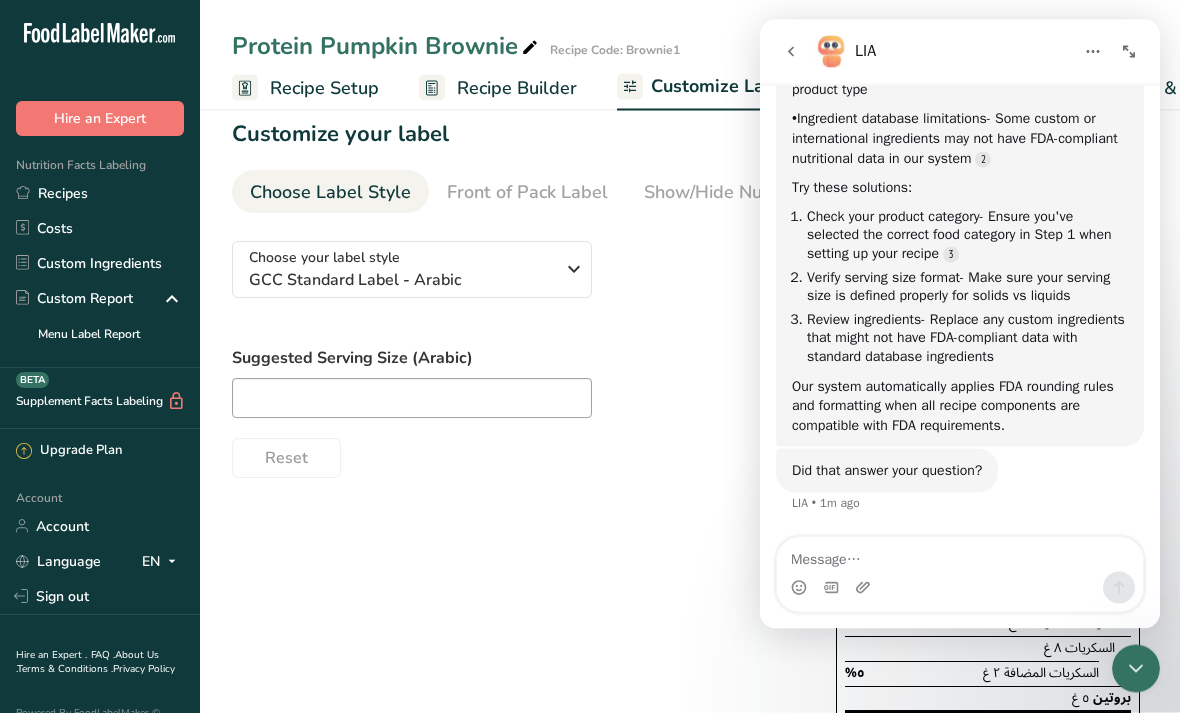 scroll, scrollTop: 0, scrollLeft: 0, axis: both 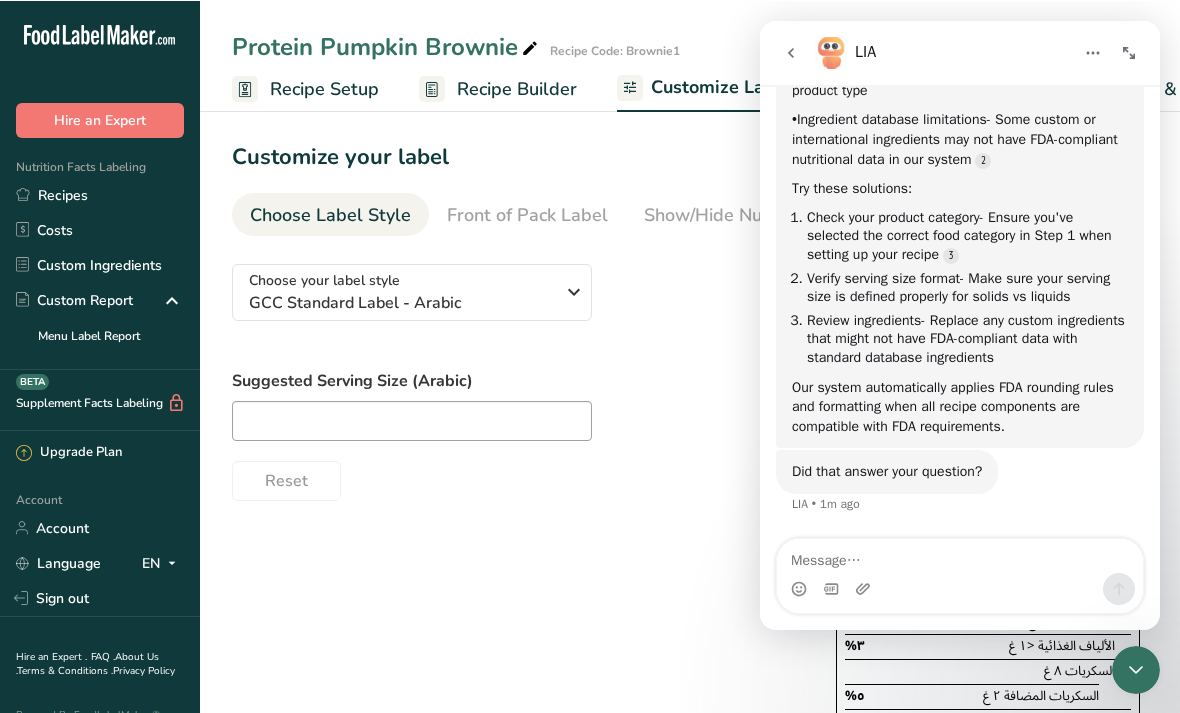 click 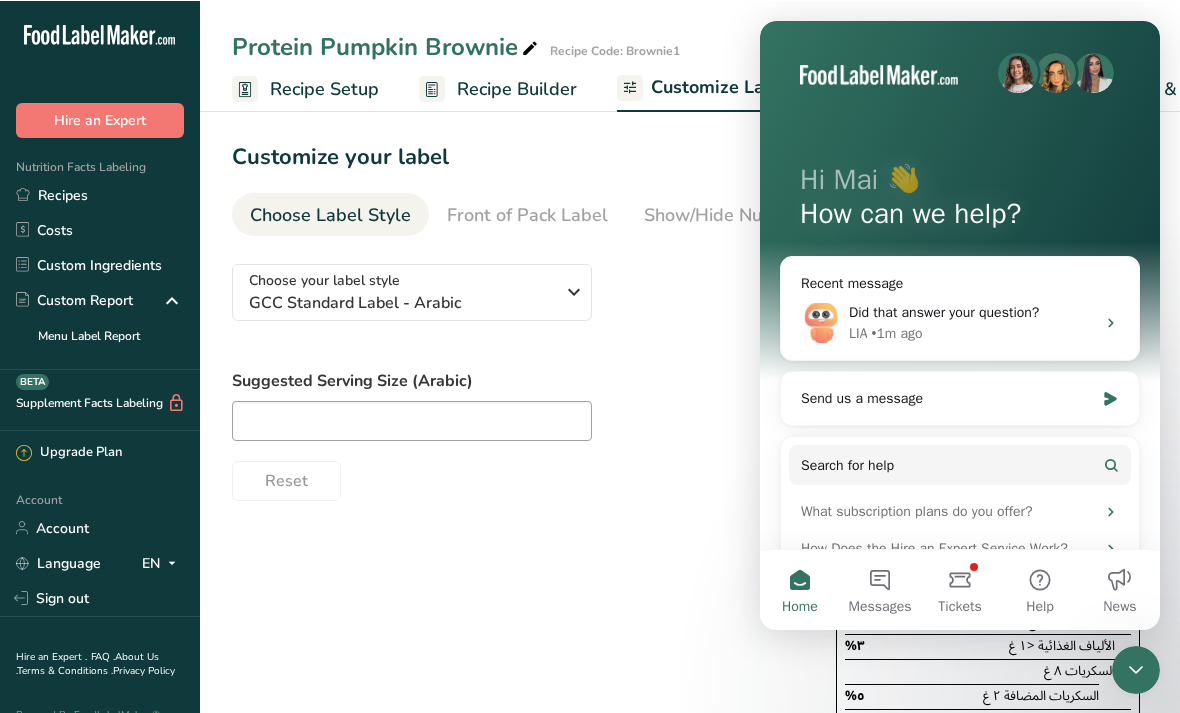 scroll, scrollTop: 2648, scrollLeft: 0, axis: vertical 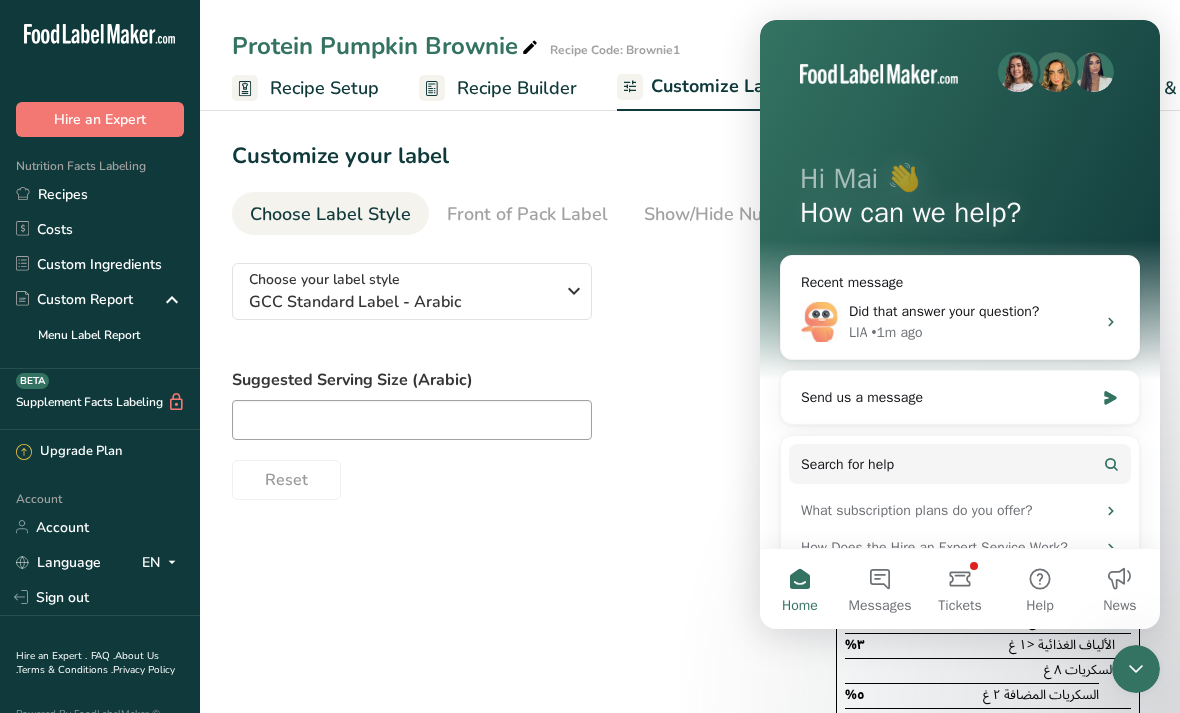 click on "Recipes" at bounding box center (100, 194) 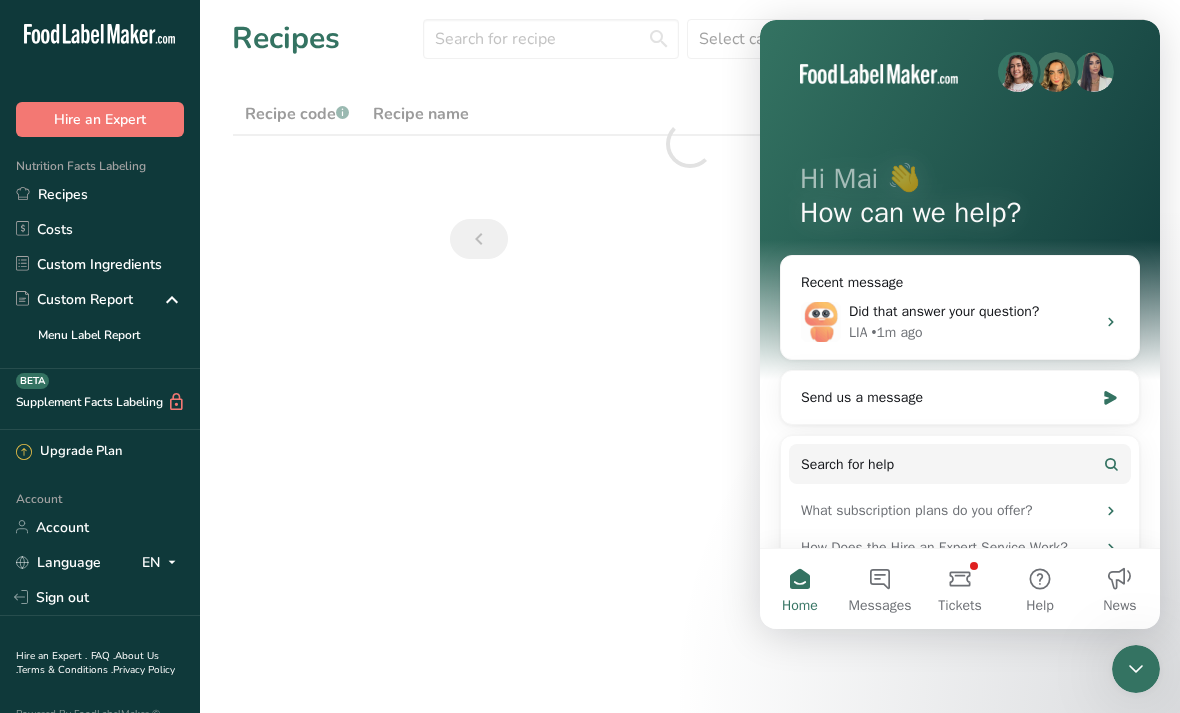 click 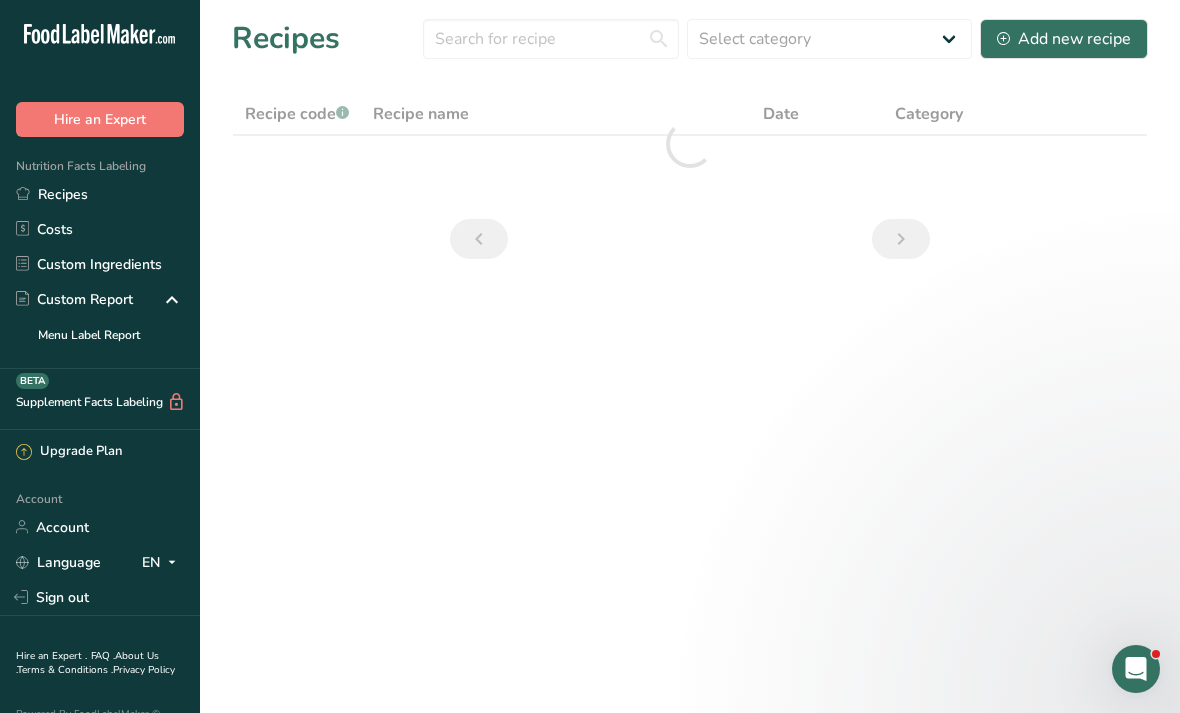scroll, scrollTop: 0, scrollLeft: 0, axis: both 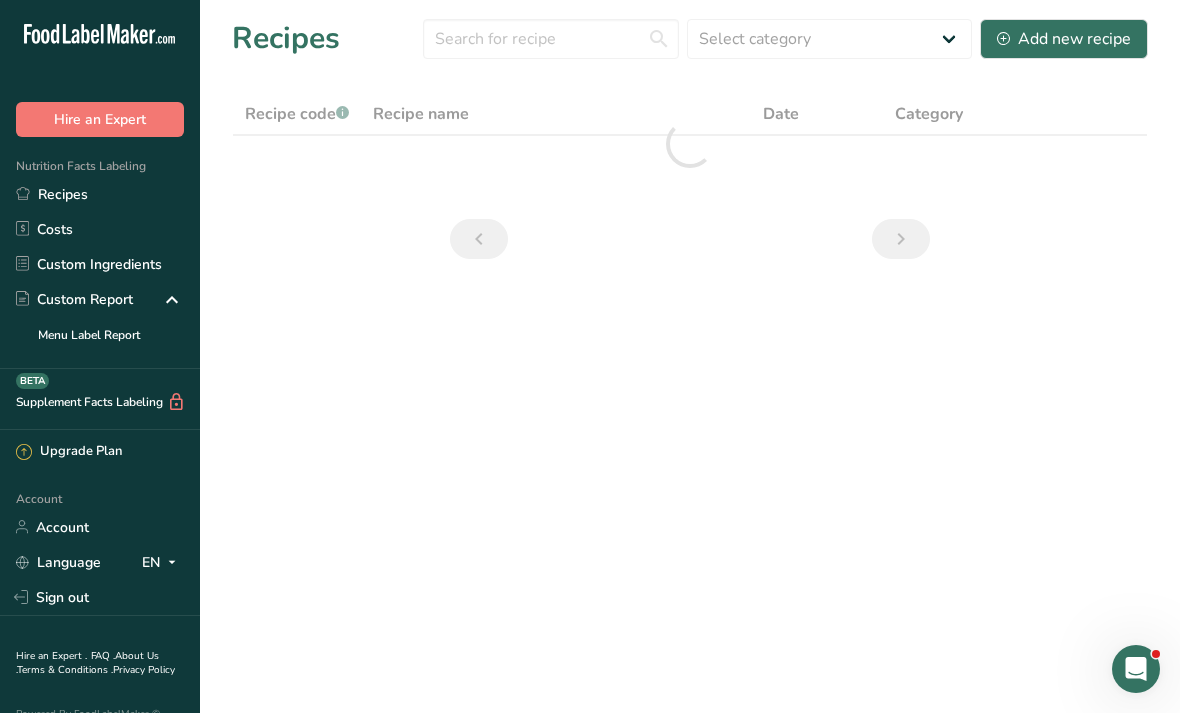 click on "Recipes" at bounding box center (100, 194) 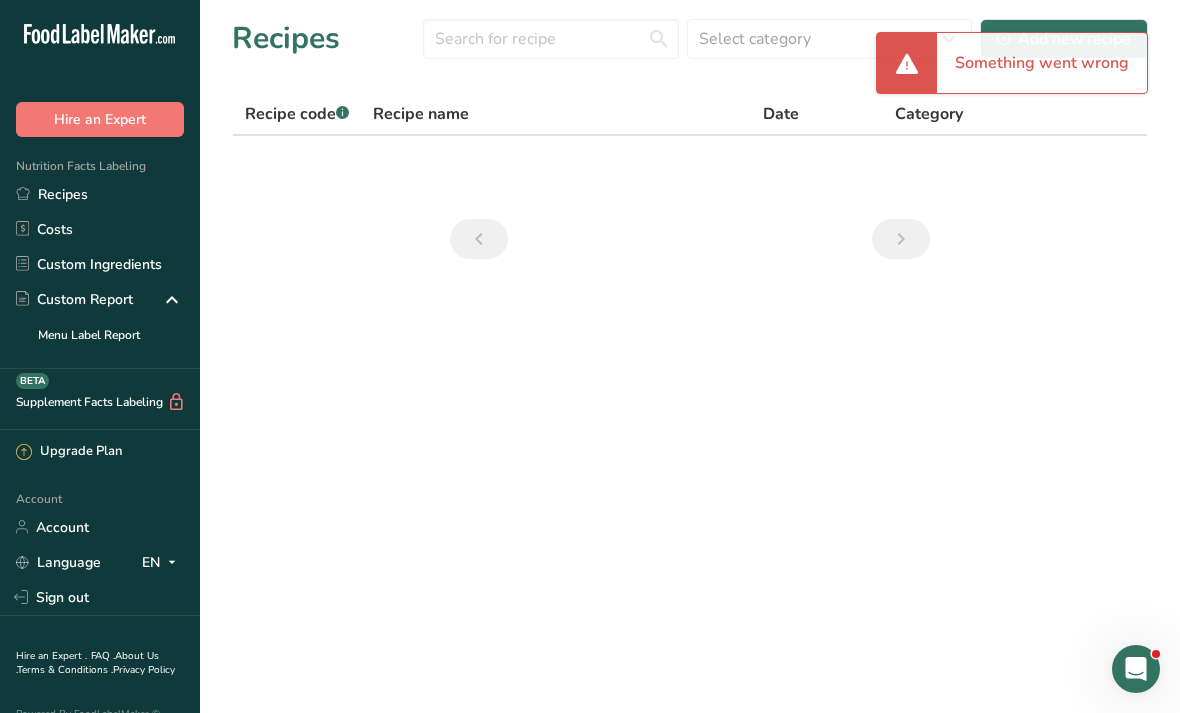 click on "Recipes" at bounding box center [100, 194] 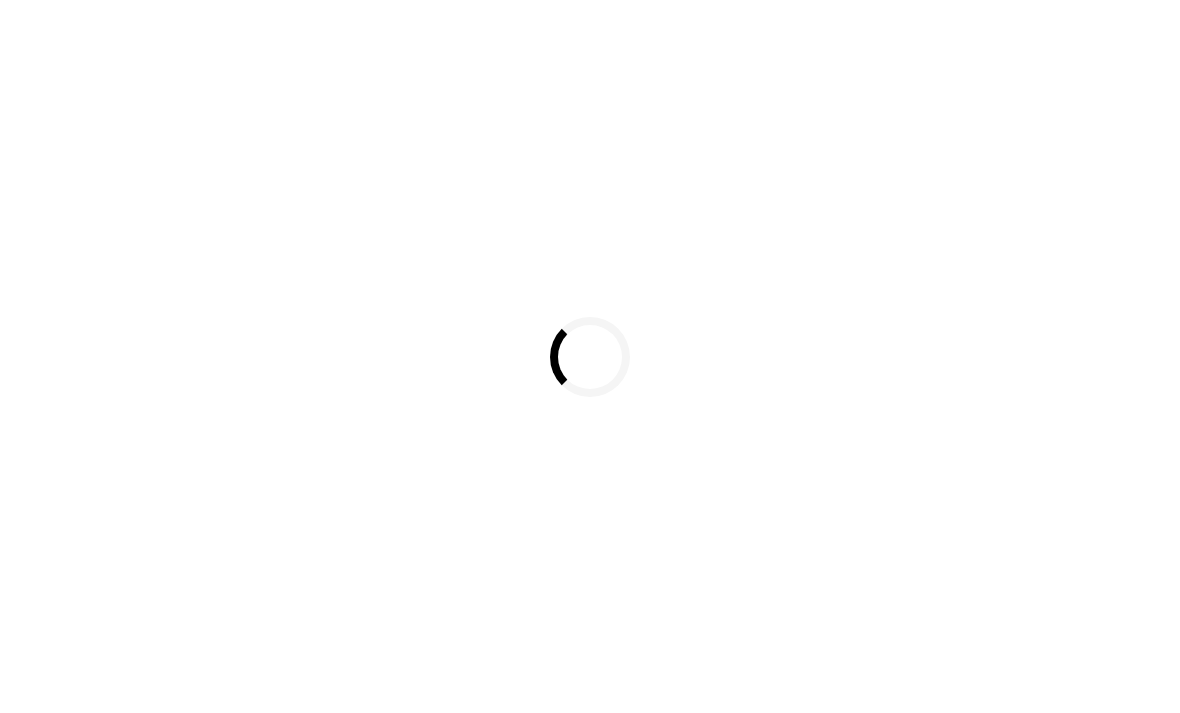 scroll, scrollTop: 0, scrollLeft: 0, axis: both 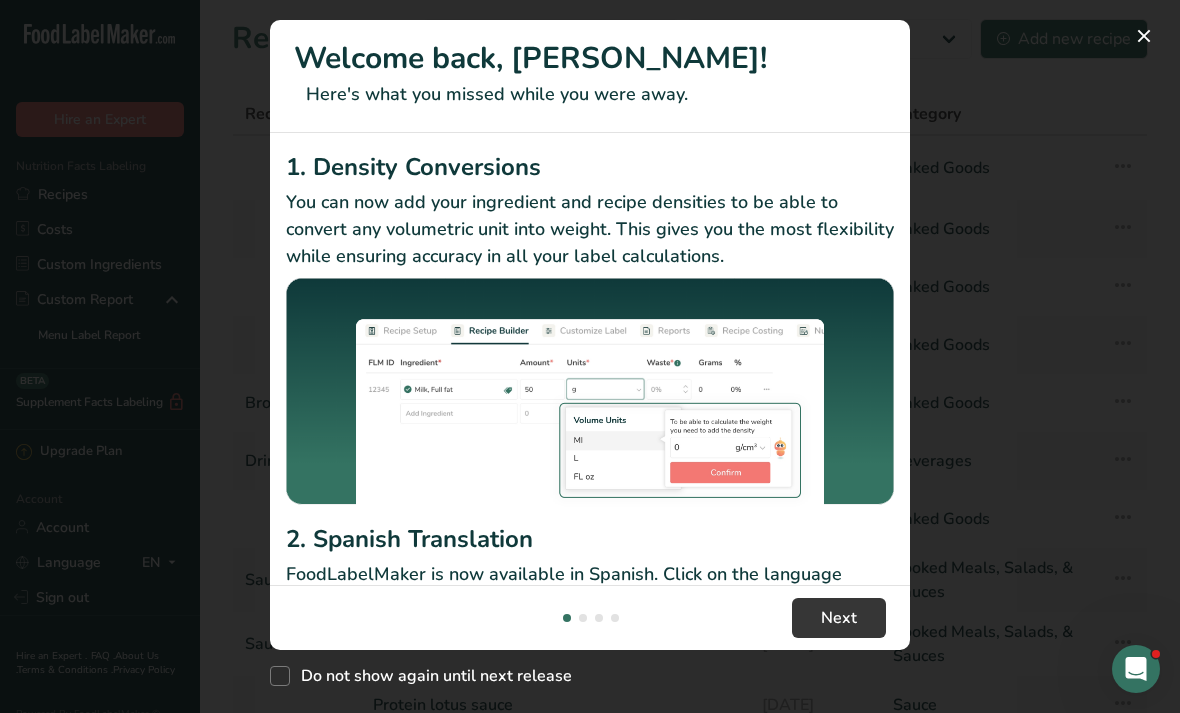 click at bounding box center [1144, 36] 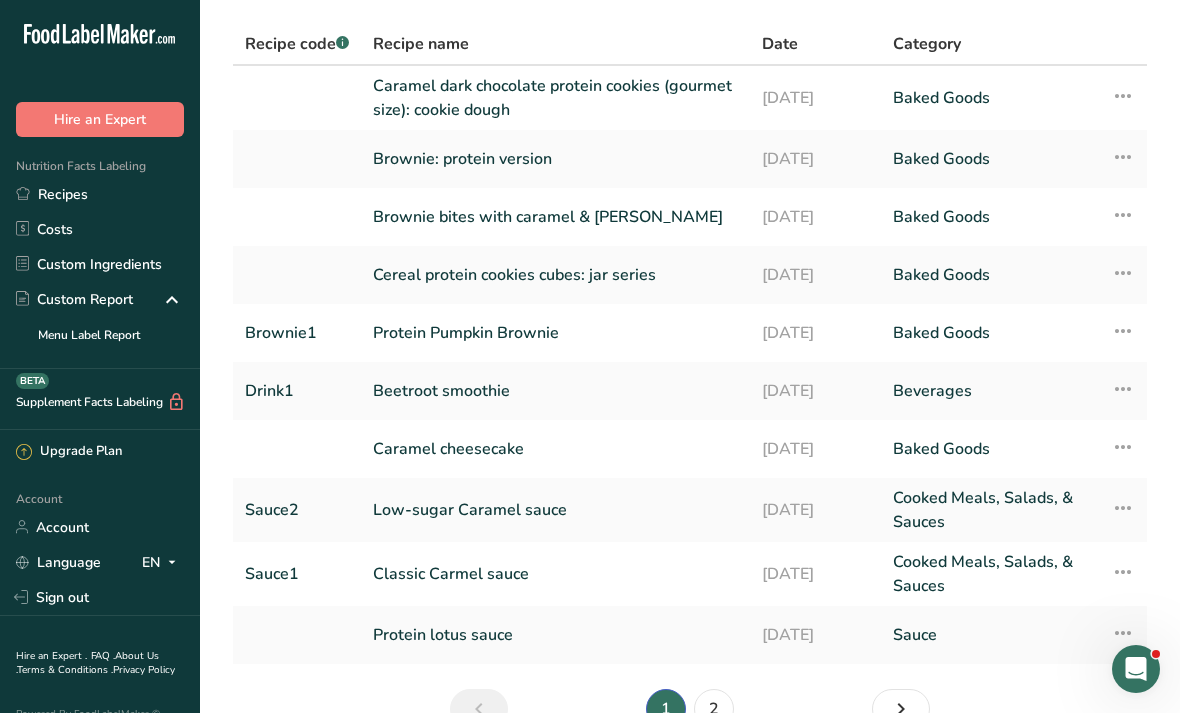 scroll, scrollTop: 118, scrollLeft: 0, axis: vertical 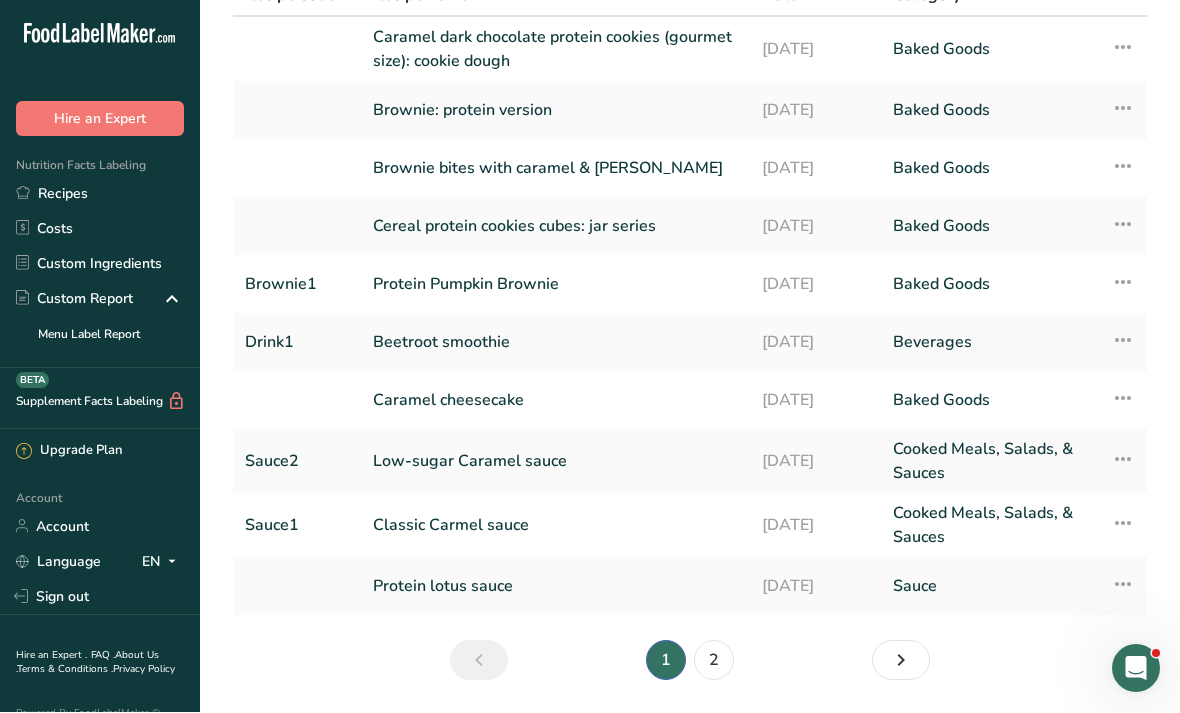 click on "2" at bounding box center (714, 661) 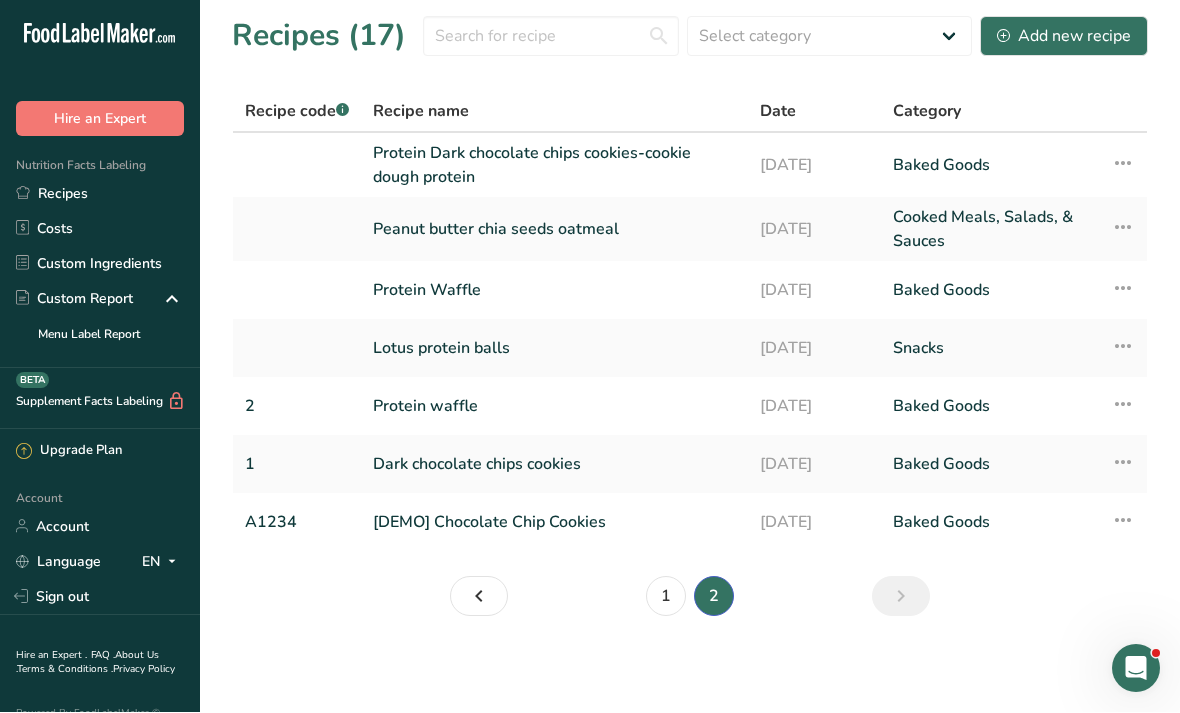 scroll, scrollTop: 0, scrollLeft: 0, axis: both 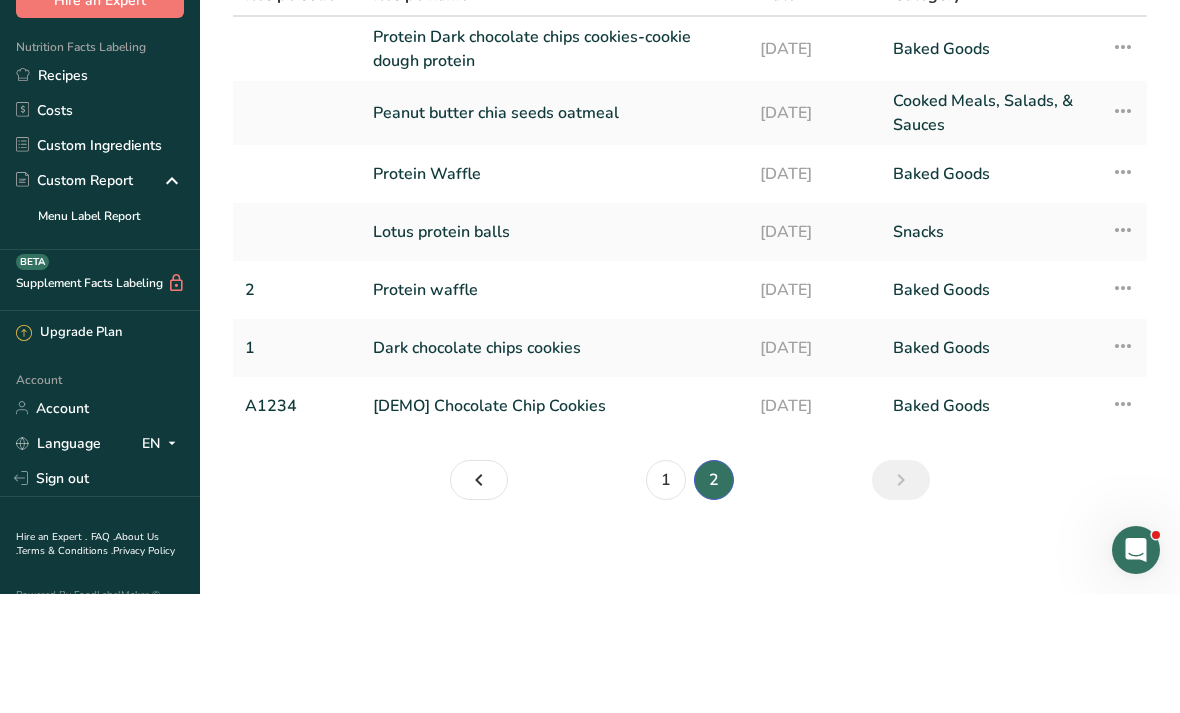 click on "Protein waffle" at bounding box center [554, 409] 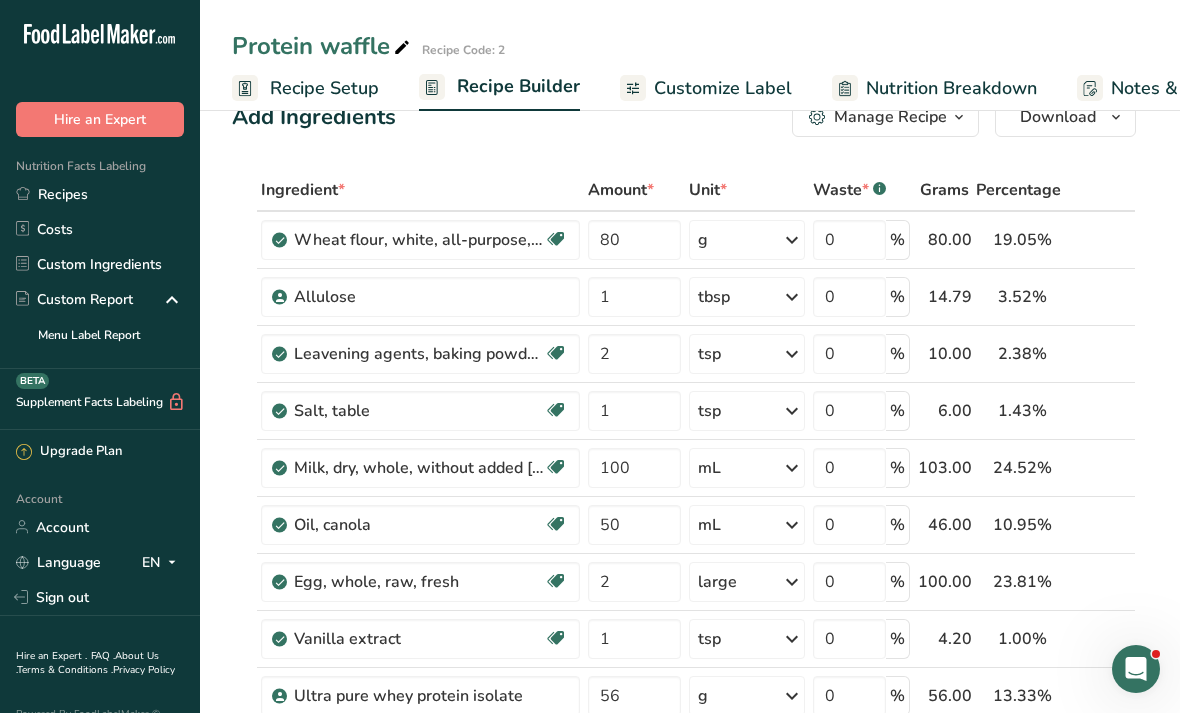 scroll, scrollTop: 0, scrollLeft: 0, axis: both 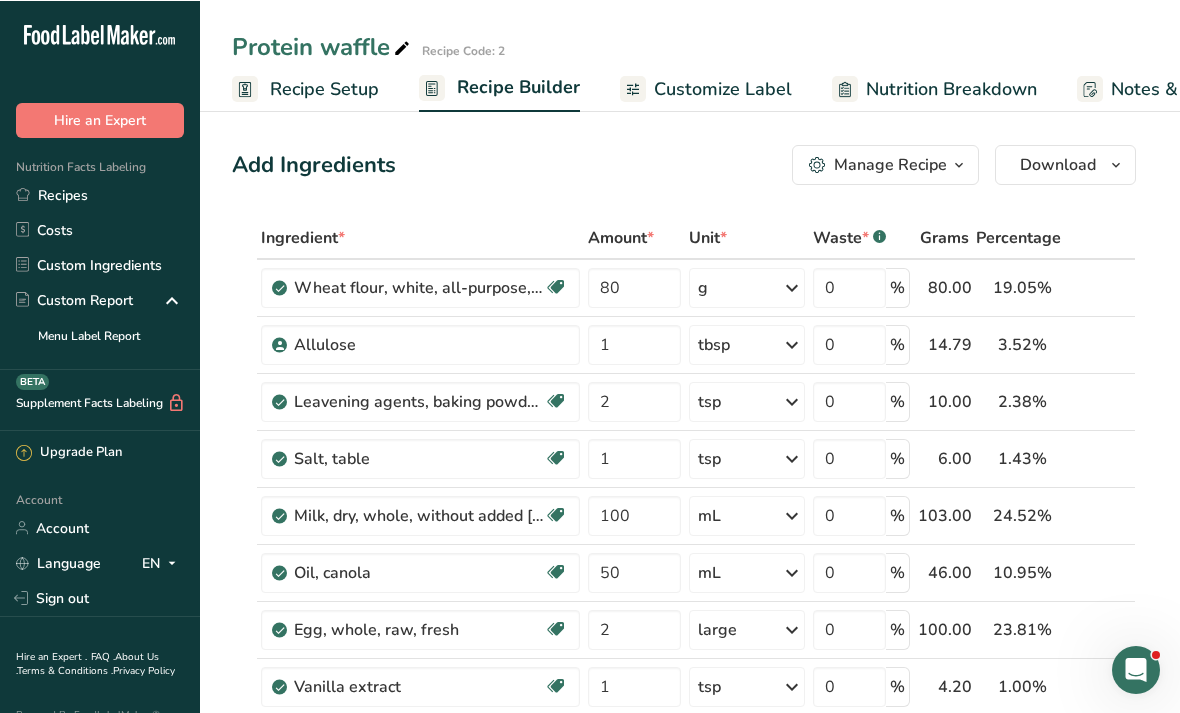 click on "Customize Label" at bounding box center [723, 88] 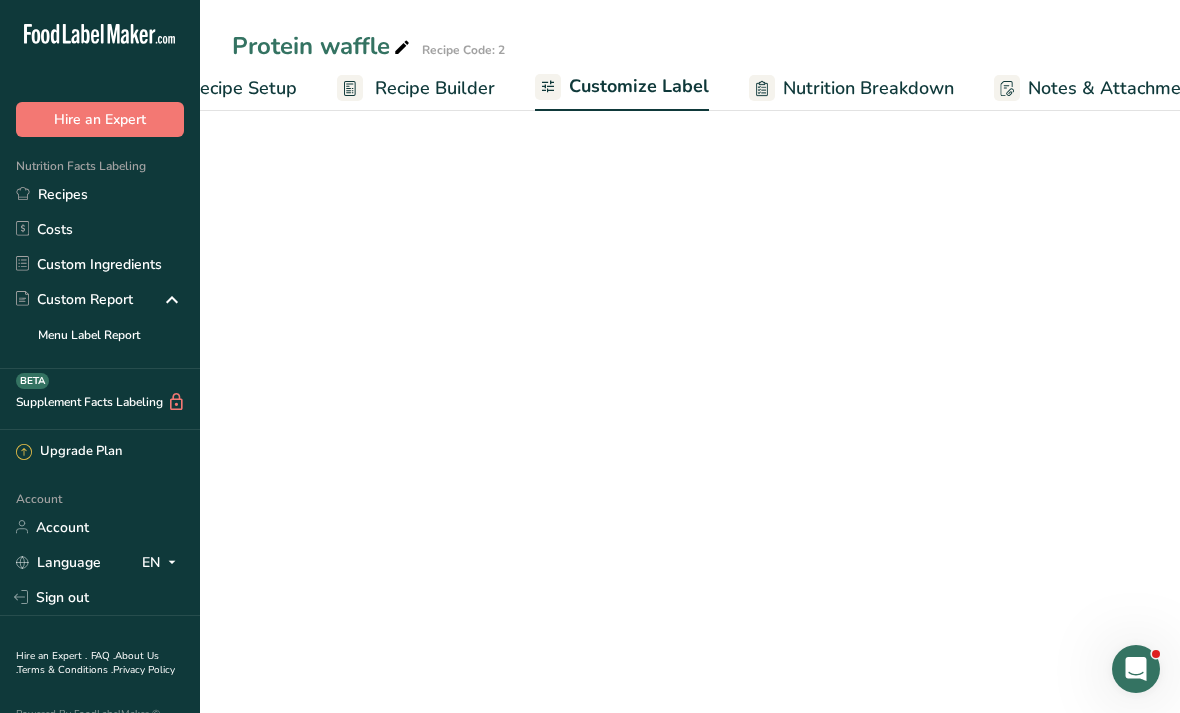 scroll, scrollTop: 0, scrollLeft: 341, axis: horizontal 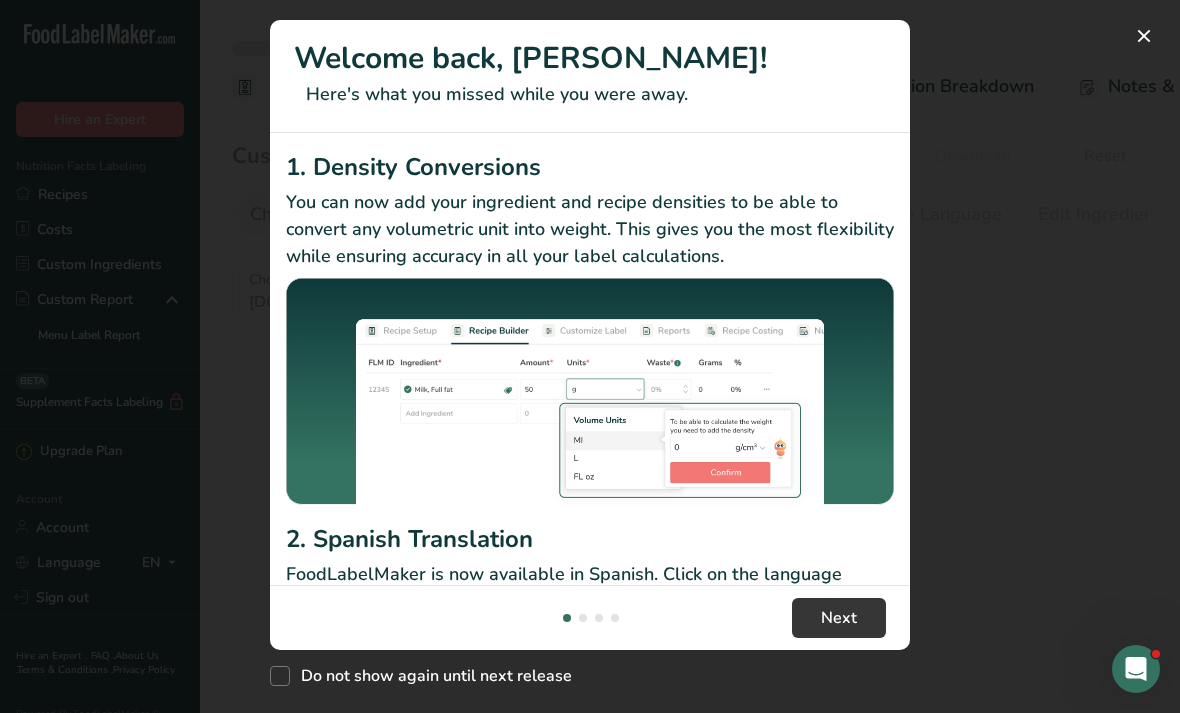 click at bounding box center [1144, 36] 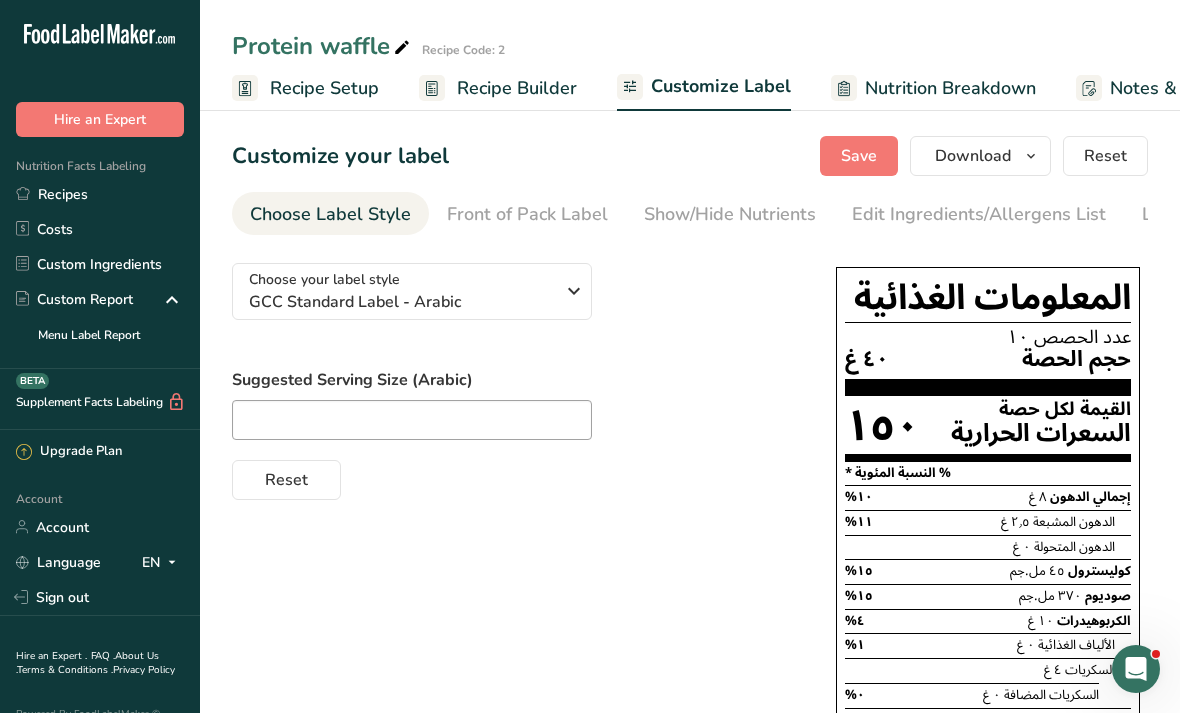click on "Choose your label style
GCC Standard Label - Arabic" at bounding box center [409, 291] 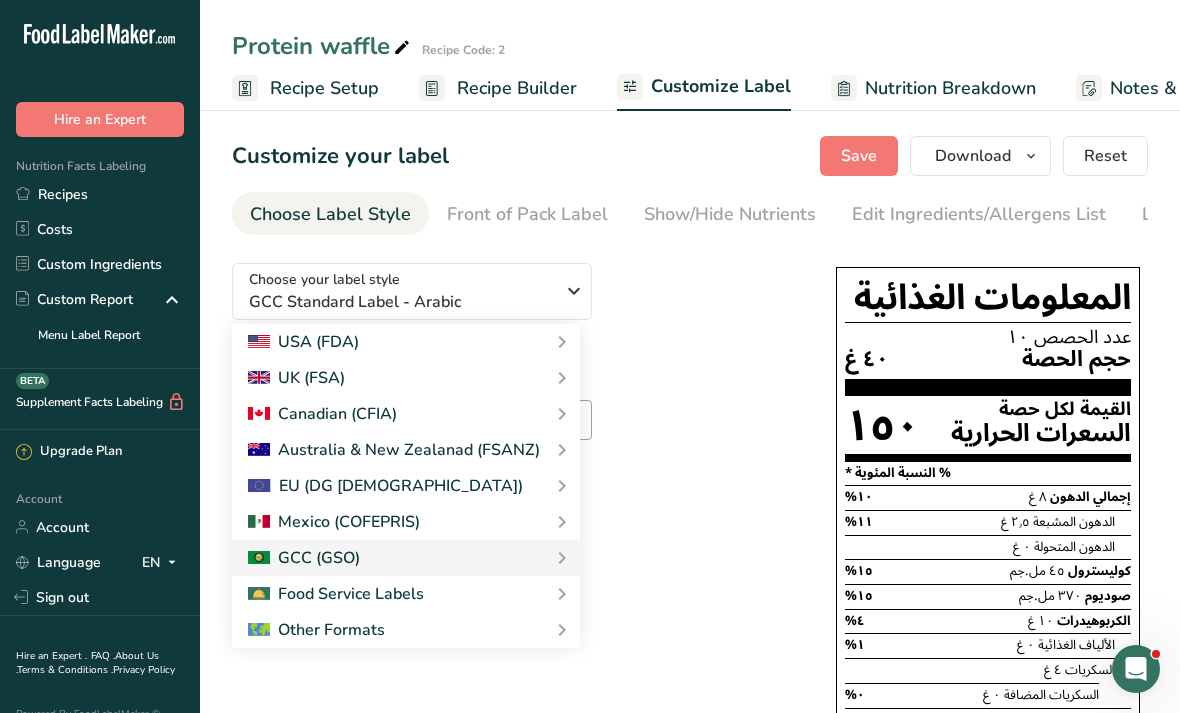 click on "USA (FDA)" at bounding box center [406, 342] 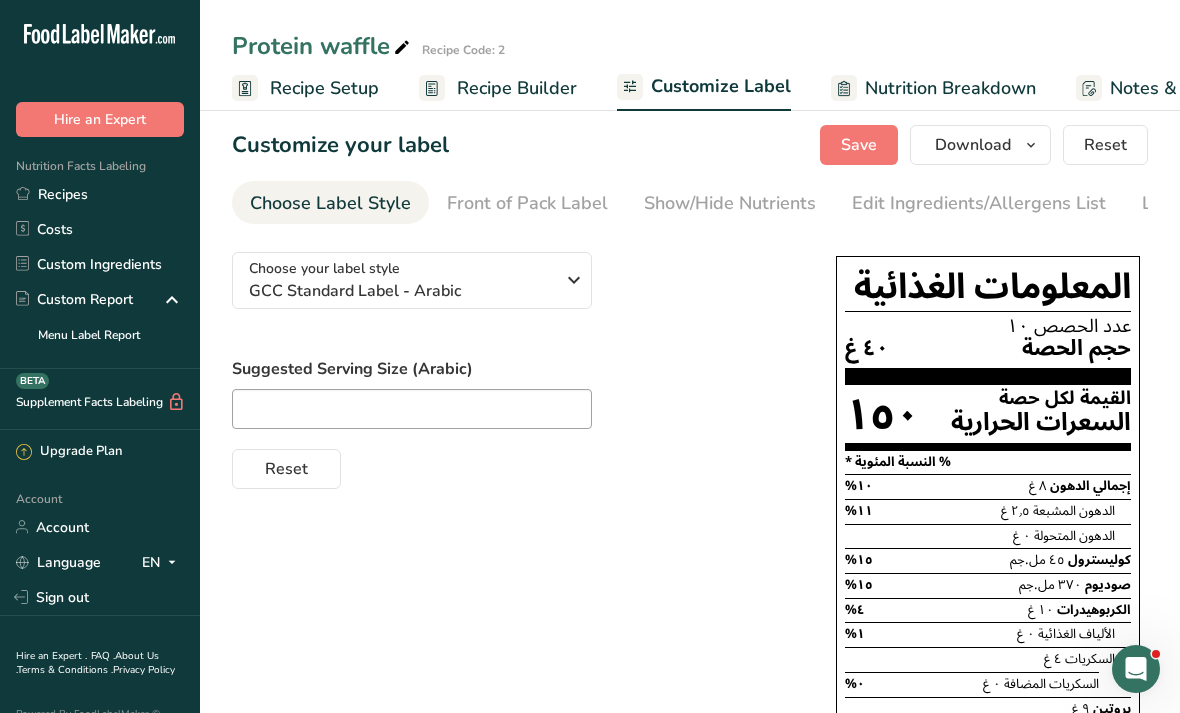 scroll, scrollTop: 0, scrollLeft: 0, axis: both 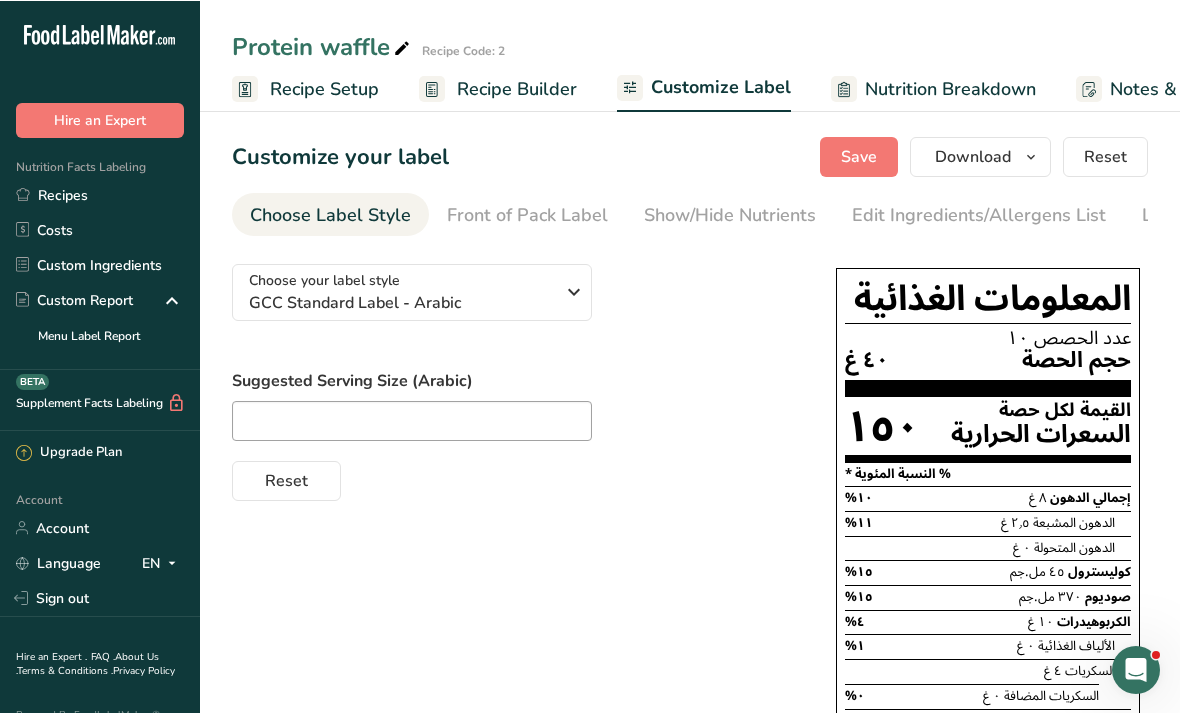 click on "Recipes" at bounding box center [100, 194] 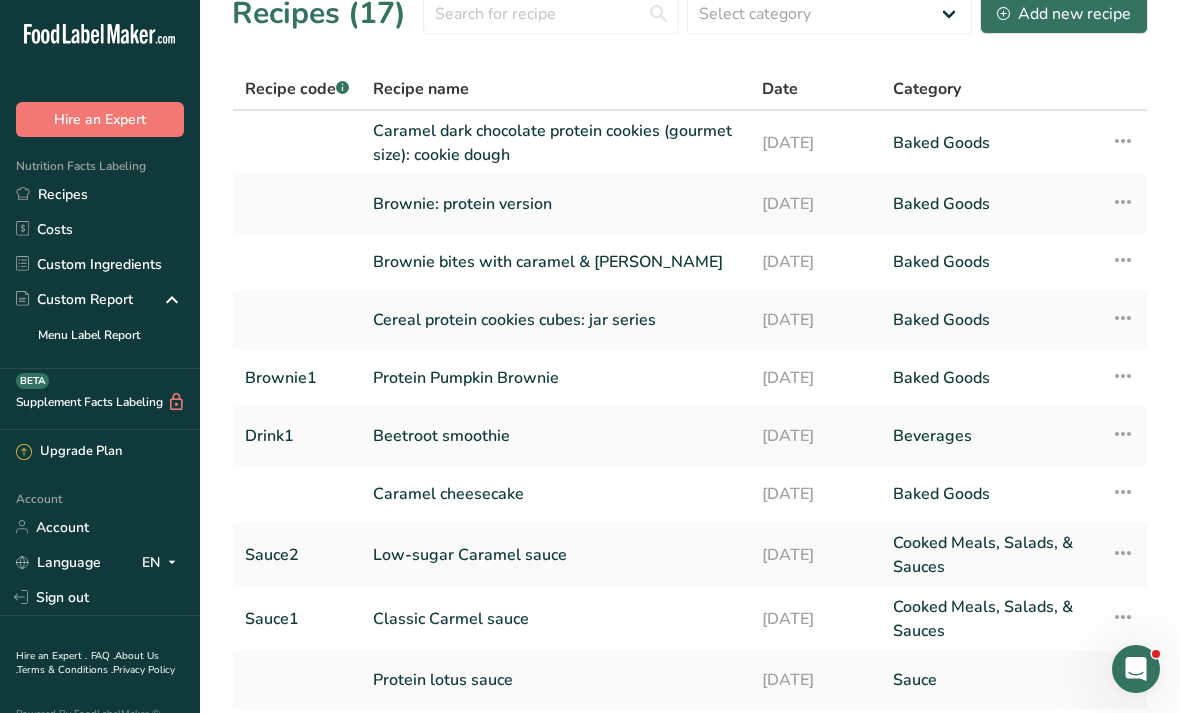 scroll, scrollTop: 118, scrollLeft: 0, axis: vertical 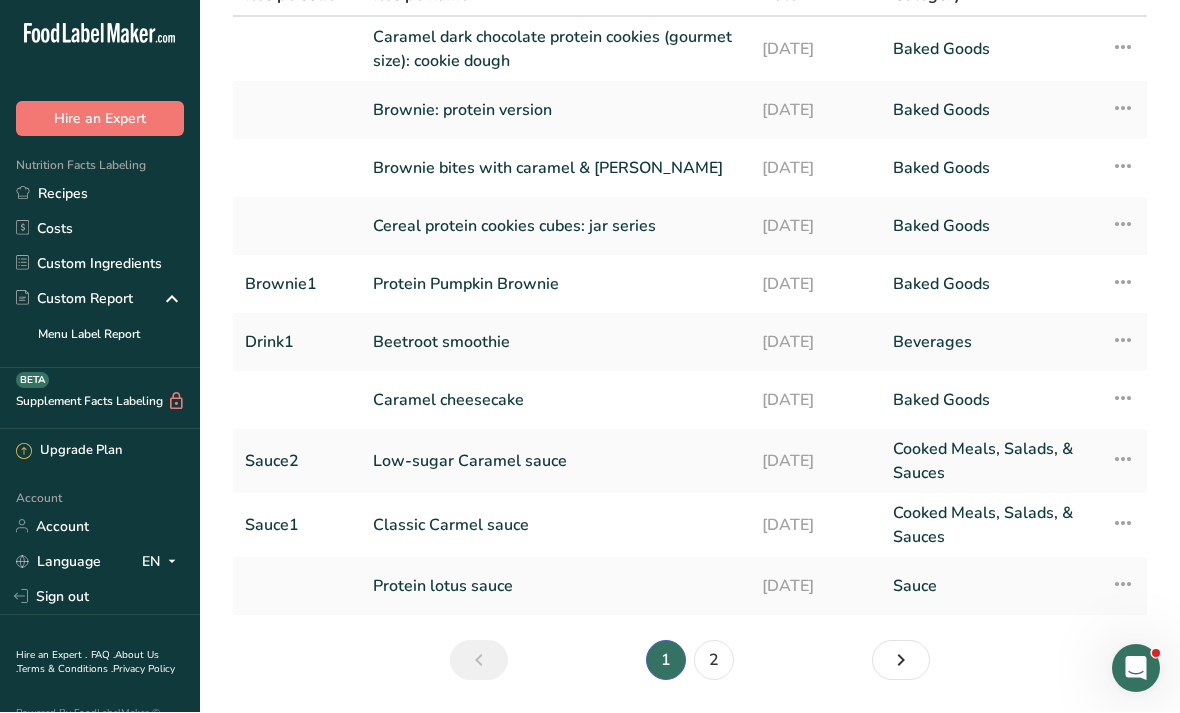 click on "2" at bounding box center [714, 661] 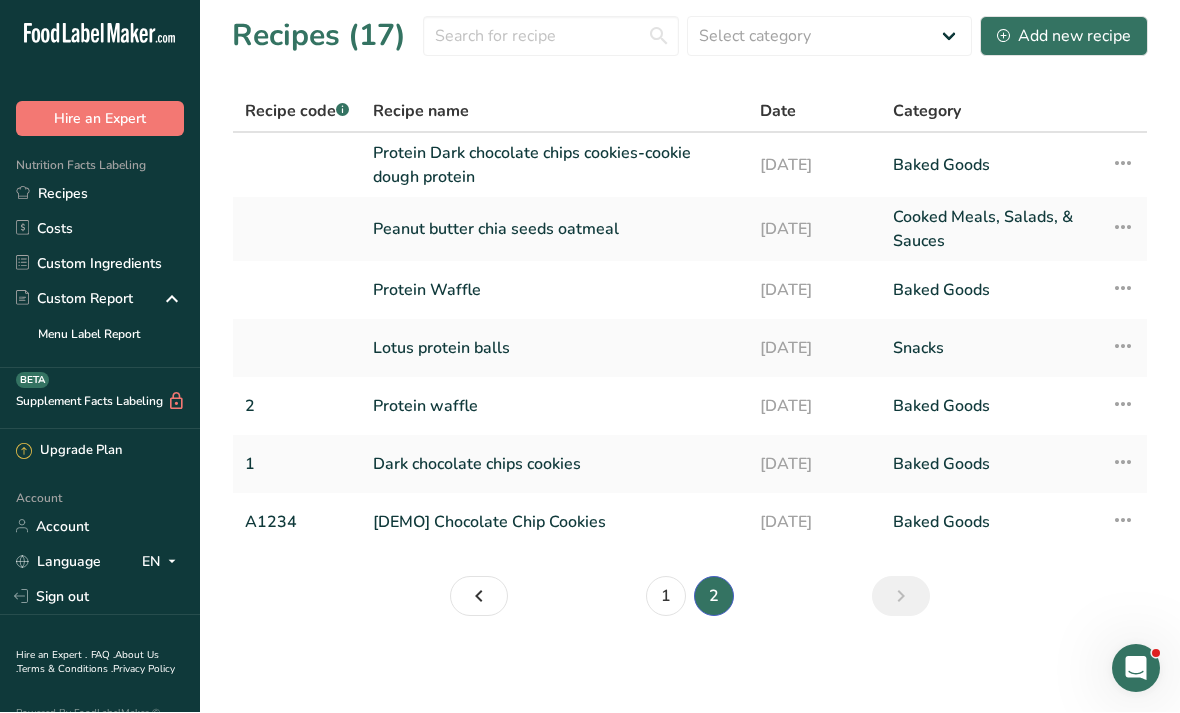 scroll, scrollTop: 0, scrollLeft: 0, axis: both 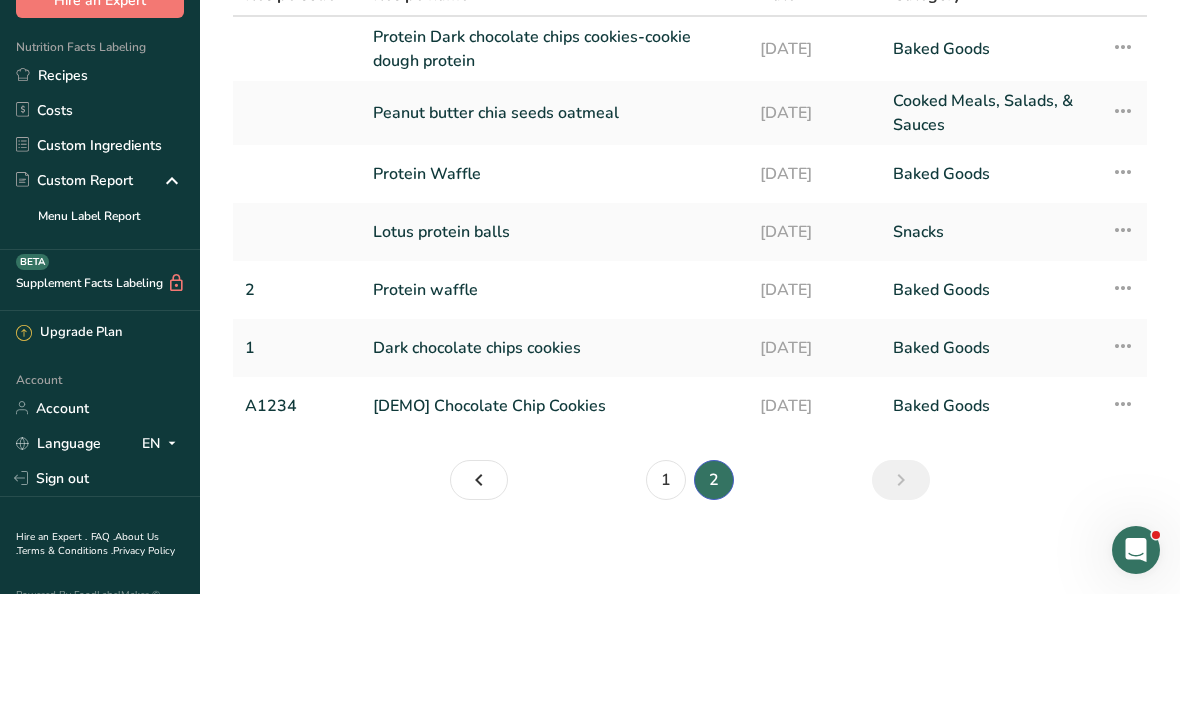 click on "Protein waffle" at bounding box center (554, 409) 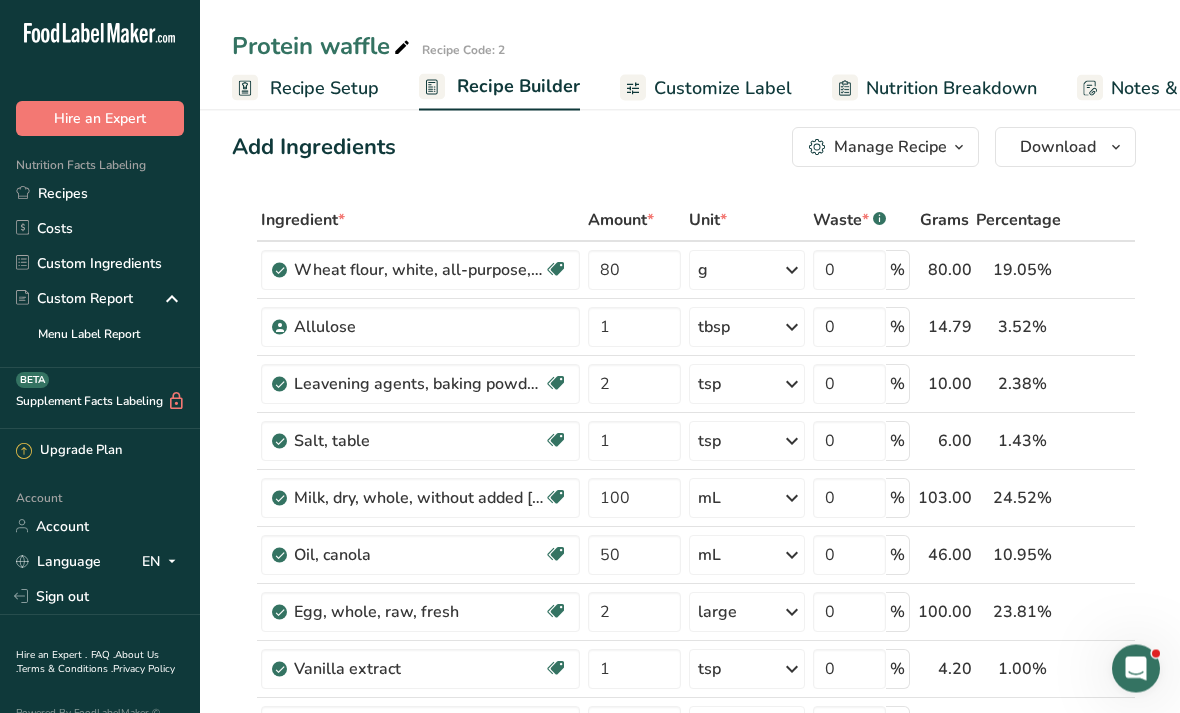 scroll, scrollTop: 0, scrollLeft: 0, axis: both 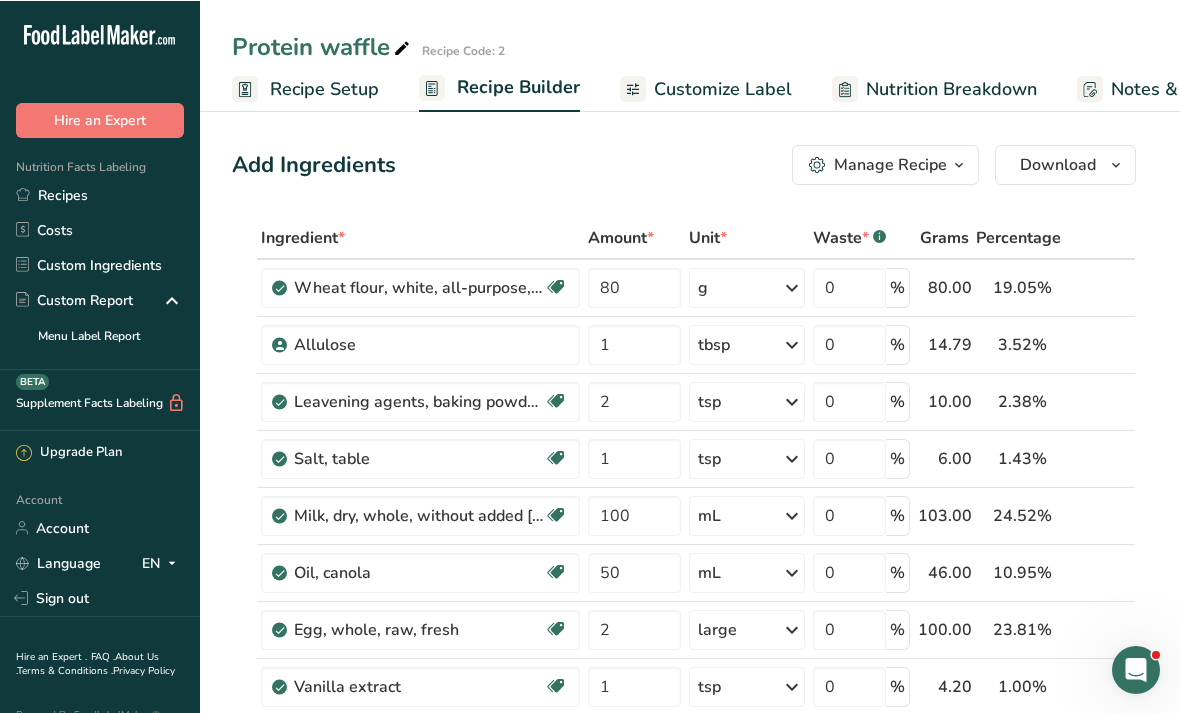 click on "Recipes" at bounding box center [100, 194] 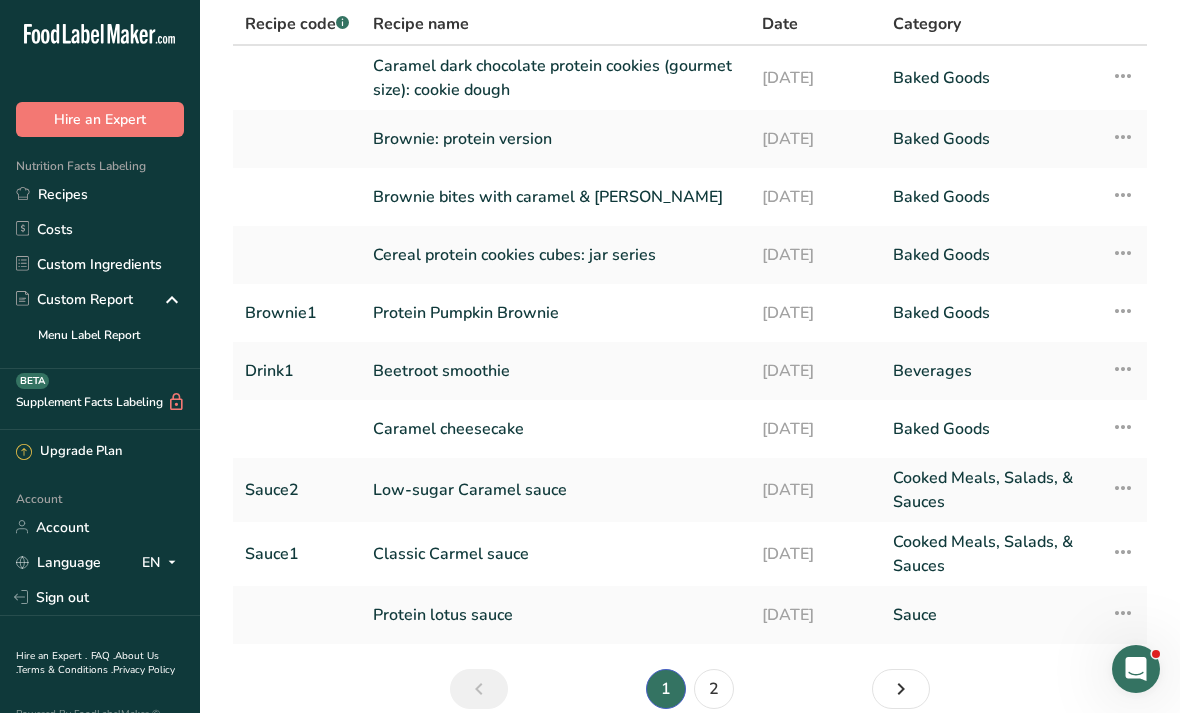scroll, scrollTop: 118, scrollLeft: 0, axis: vertical 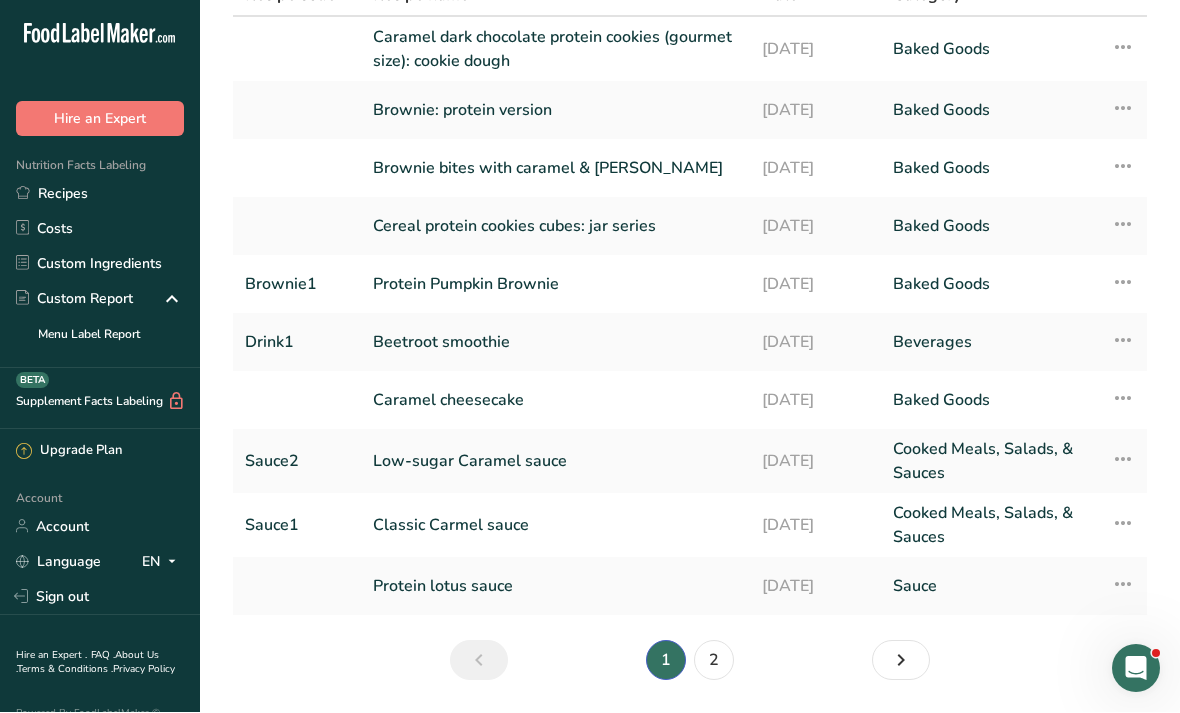 click on "2" at bounding box center (714, 661) 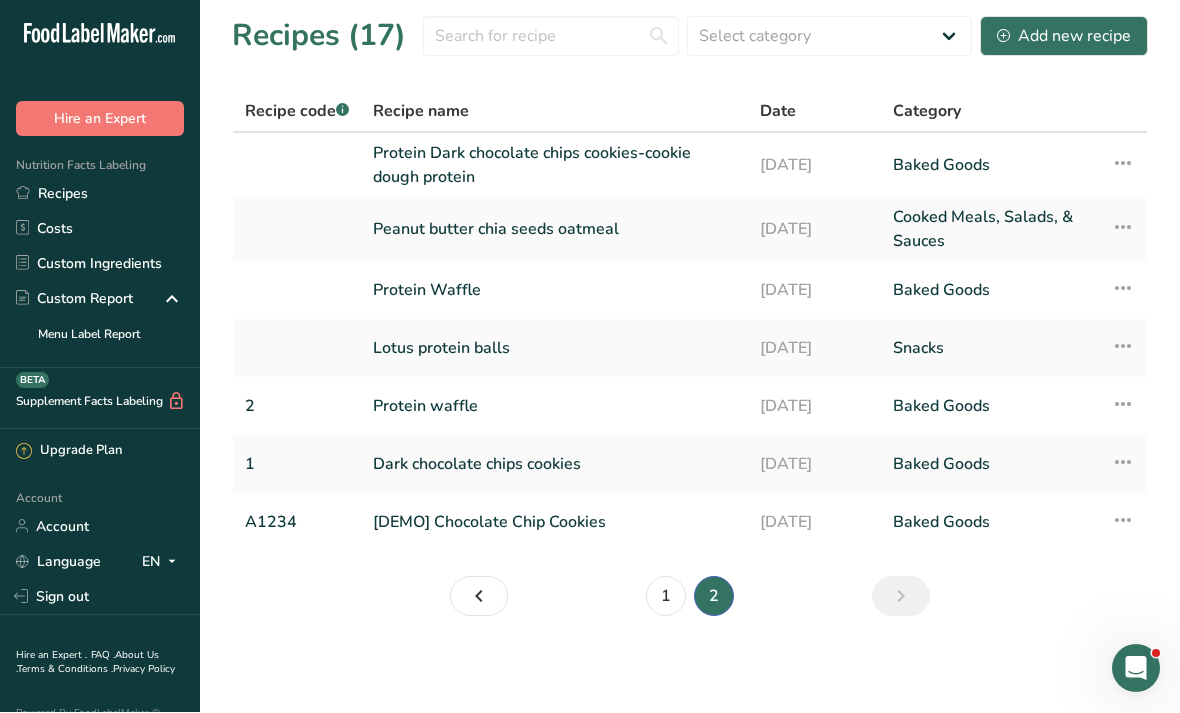 scroll, scrollTop: 0, scrollLeft: 0, axis: both 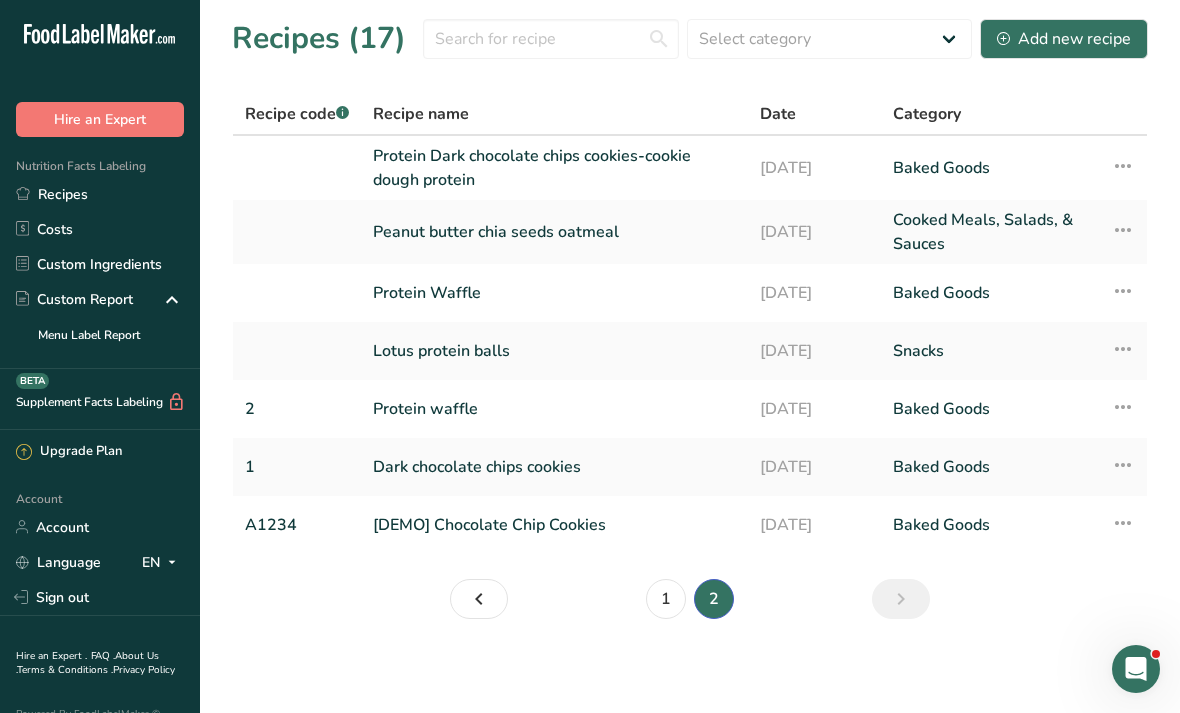 click on "Protein Waffle" at bounding box center (554, 293) 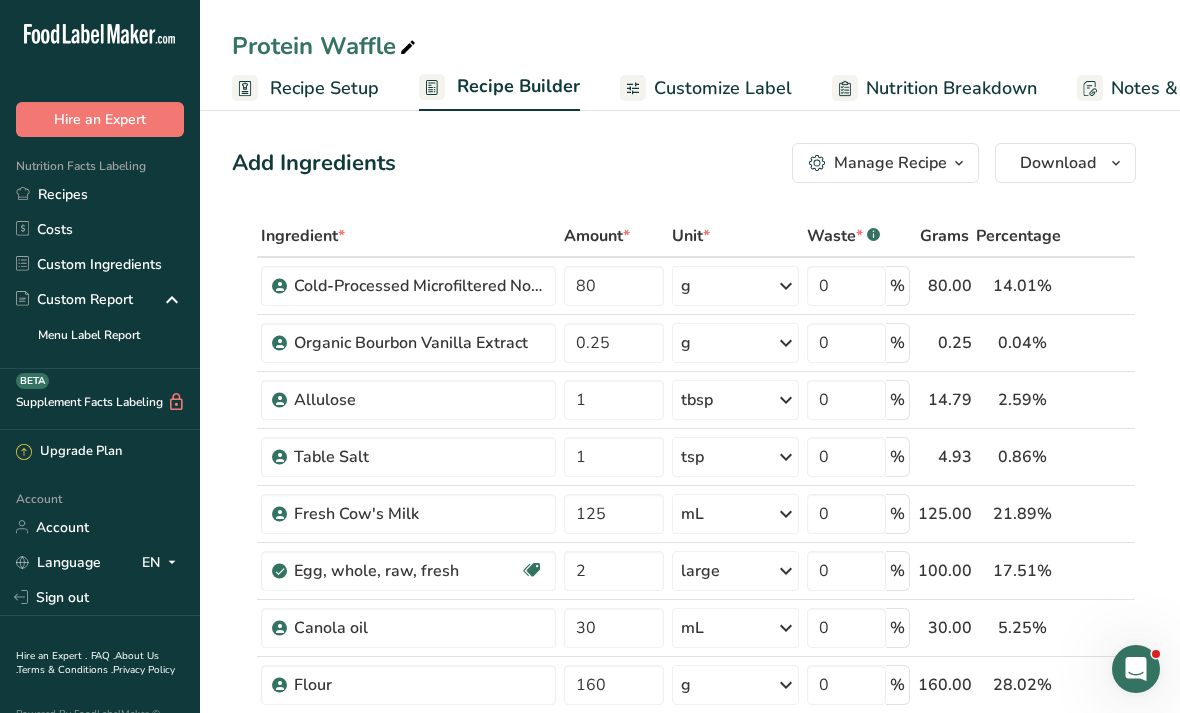 scroll, scrollTop: 0, scrollLeft: 0, axis: both 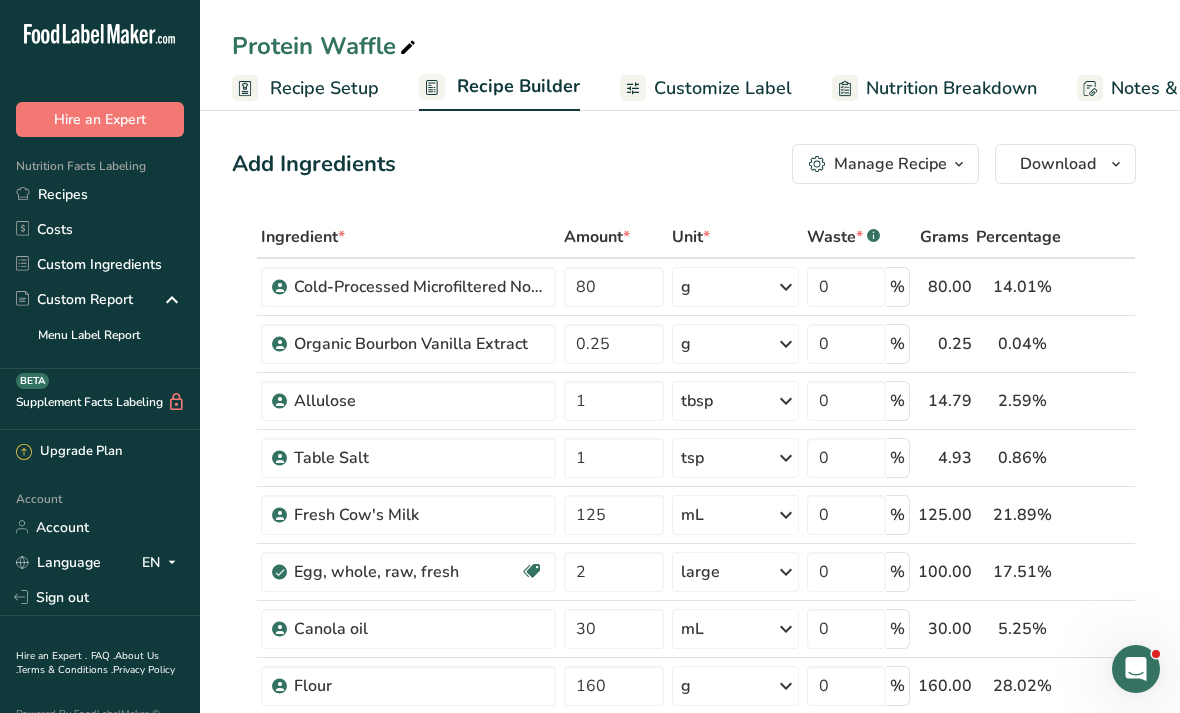 click on "Customize Label" at bounding box center (723, 88) 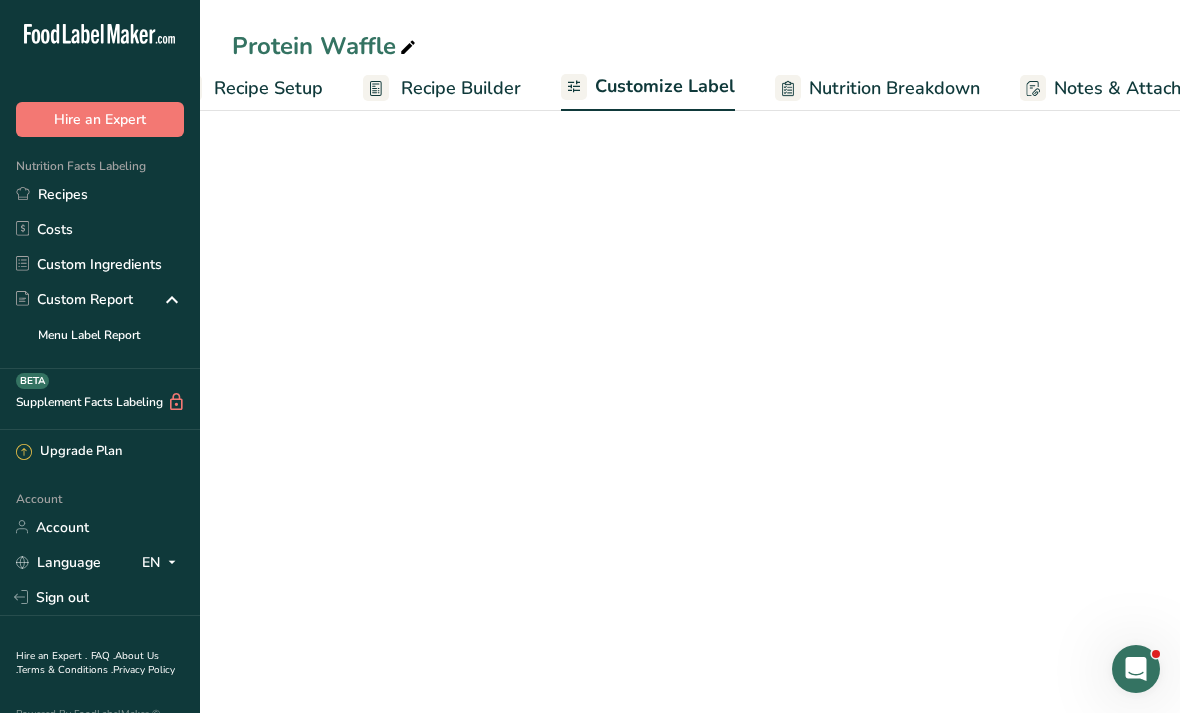 scroll, scrollTop: 0, scrollLeft: 341, axis: horizontal 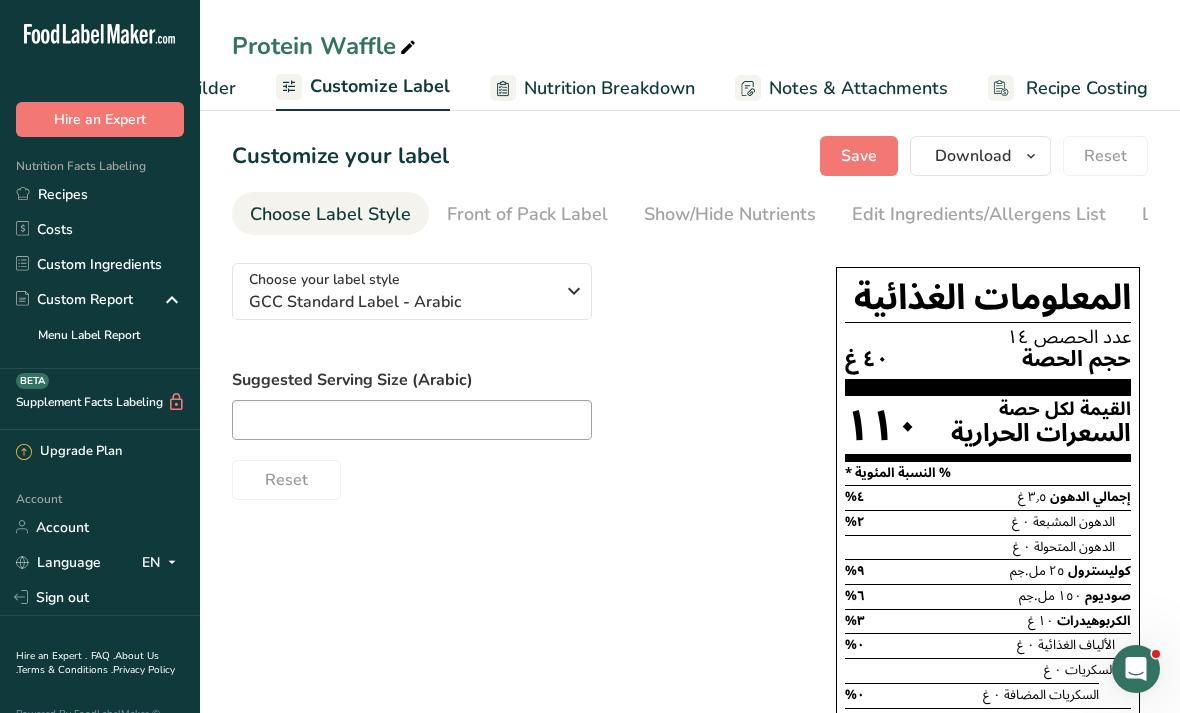 click on "Choose your label style
GCC Standard Label - Arabic" at bounding box center (401, 291) 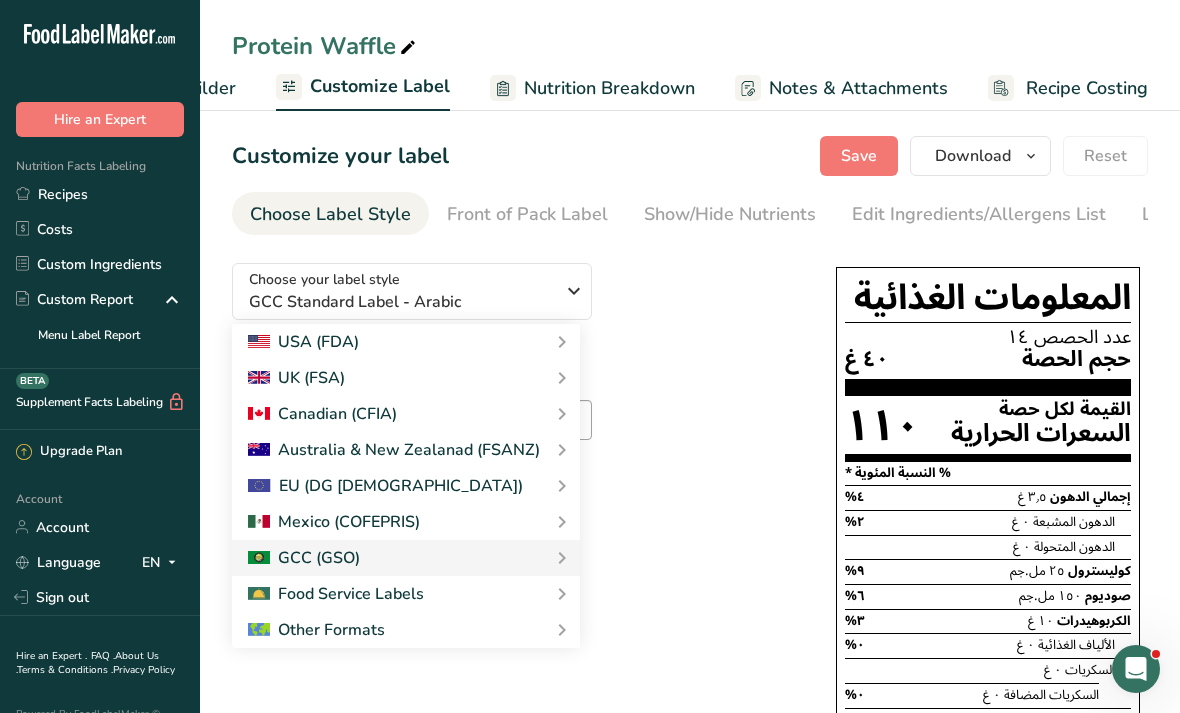 click on "USA (FDA)" at bounding box center [406, 342] 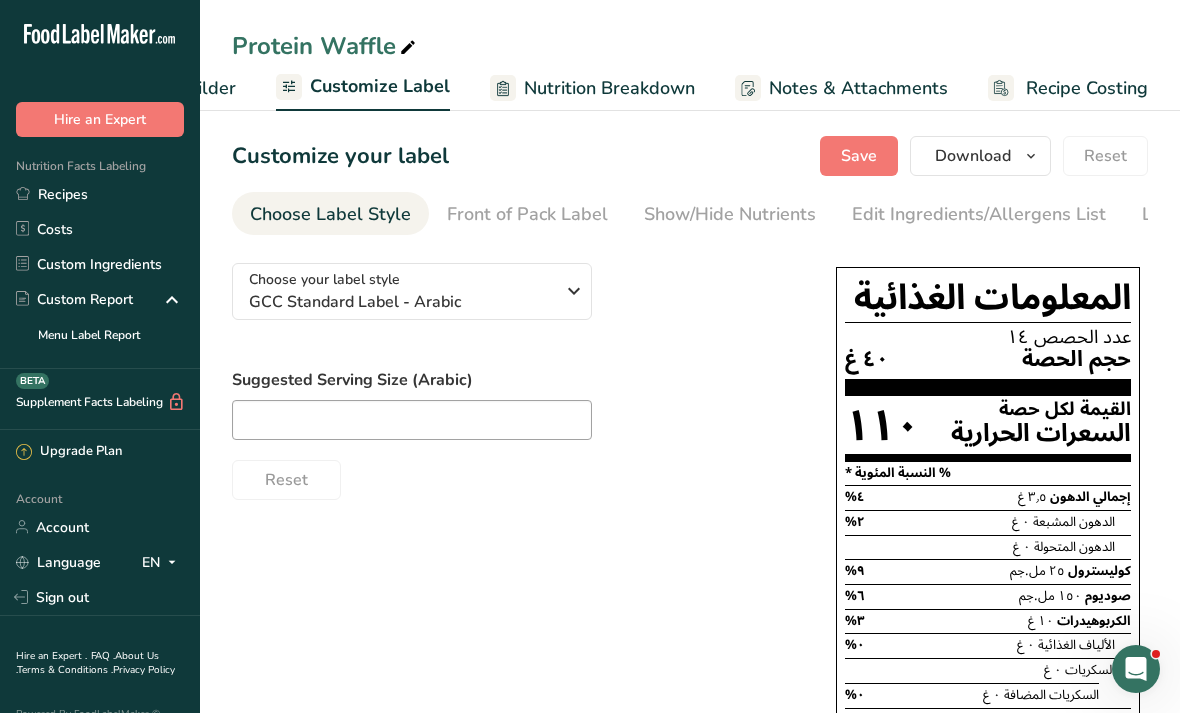 click at bounding box center [574, 291] 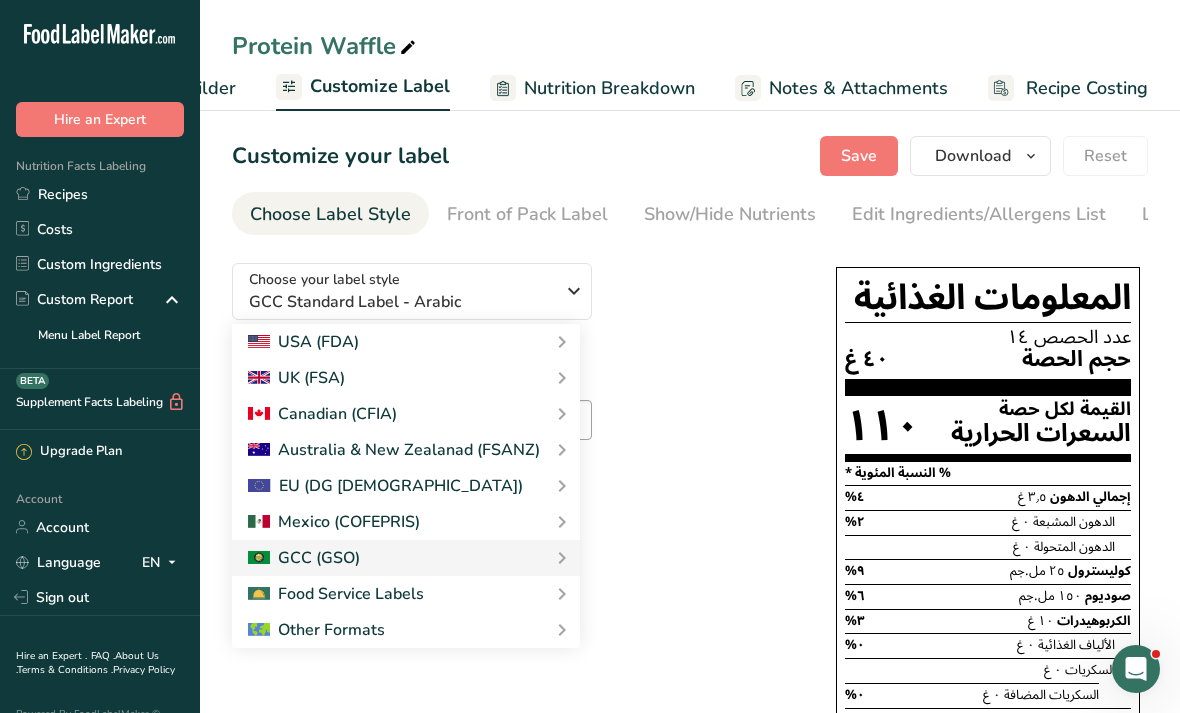 click at bounding box center [562, 342] 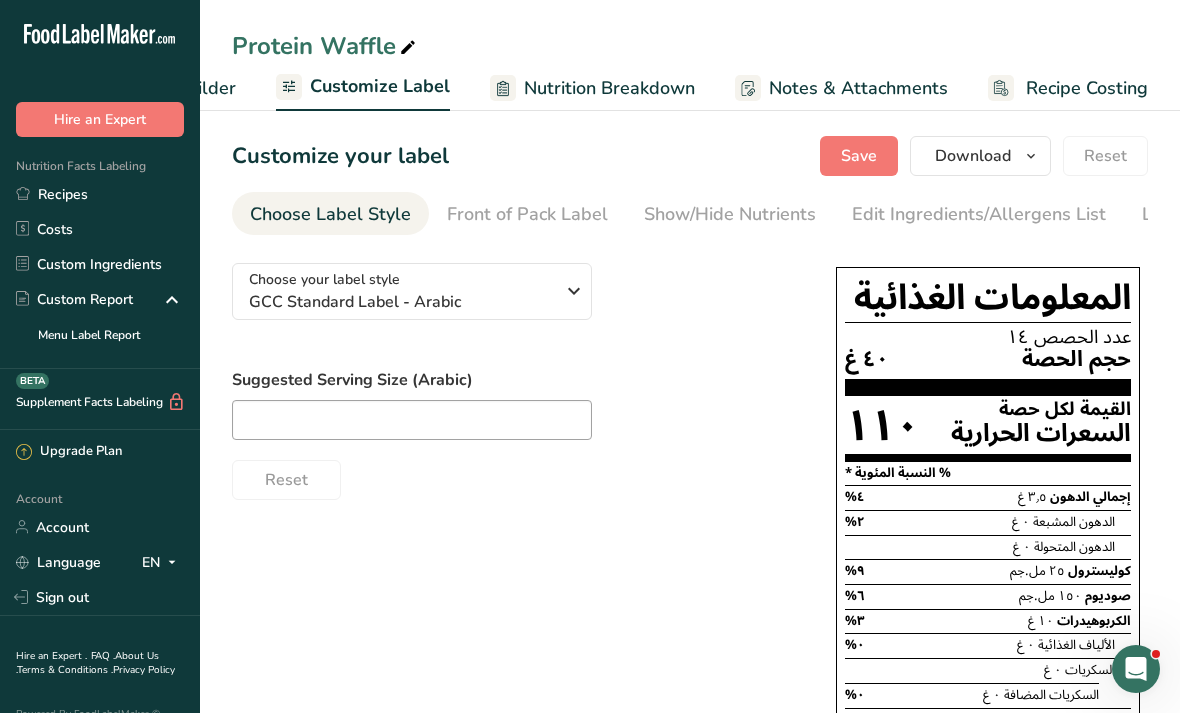 click on "Protein Waffle" at bounding box center [326, 46] 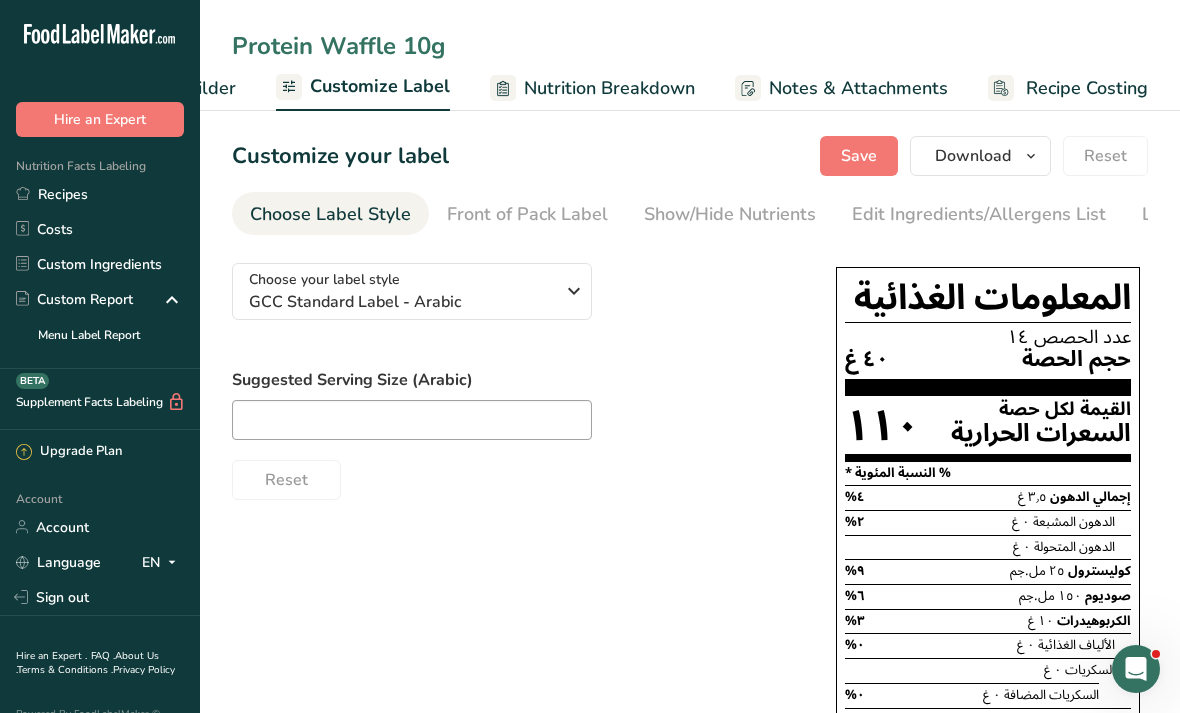 type on "Protein Waffle 10g" 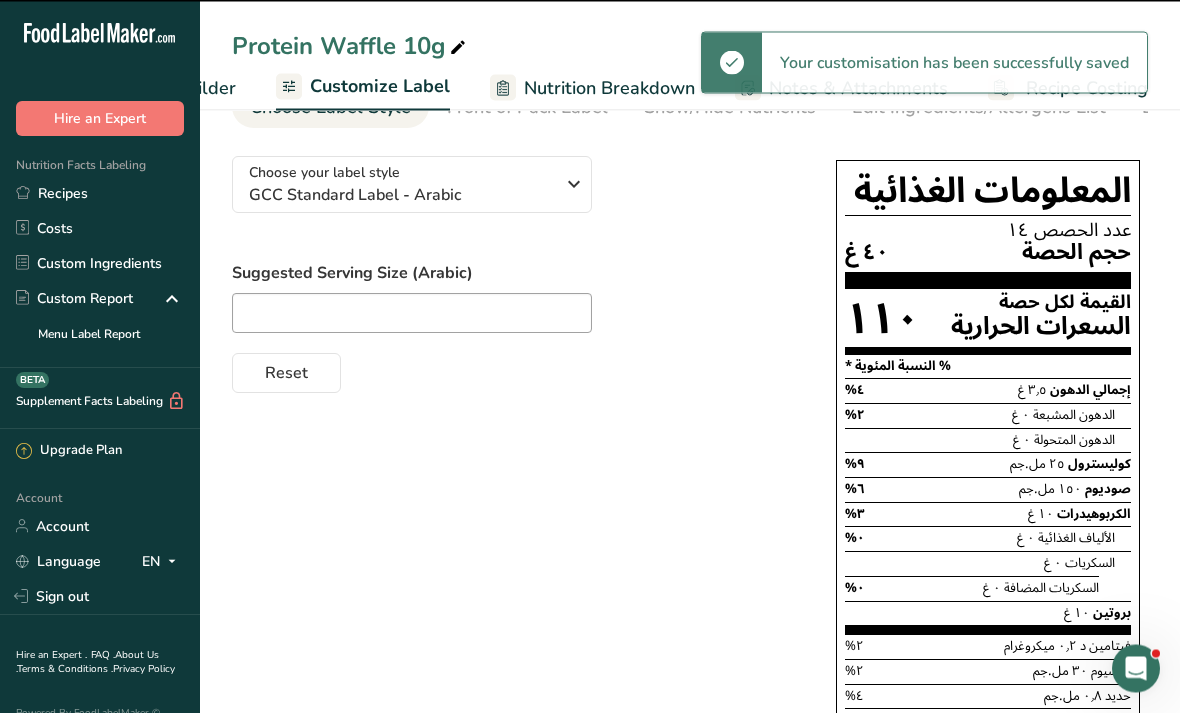 scroll, scrollTop: 108, scrollLeft: 0, axis: vertical 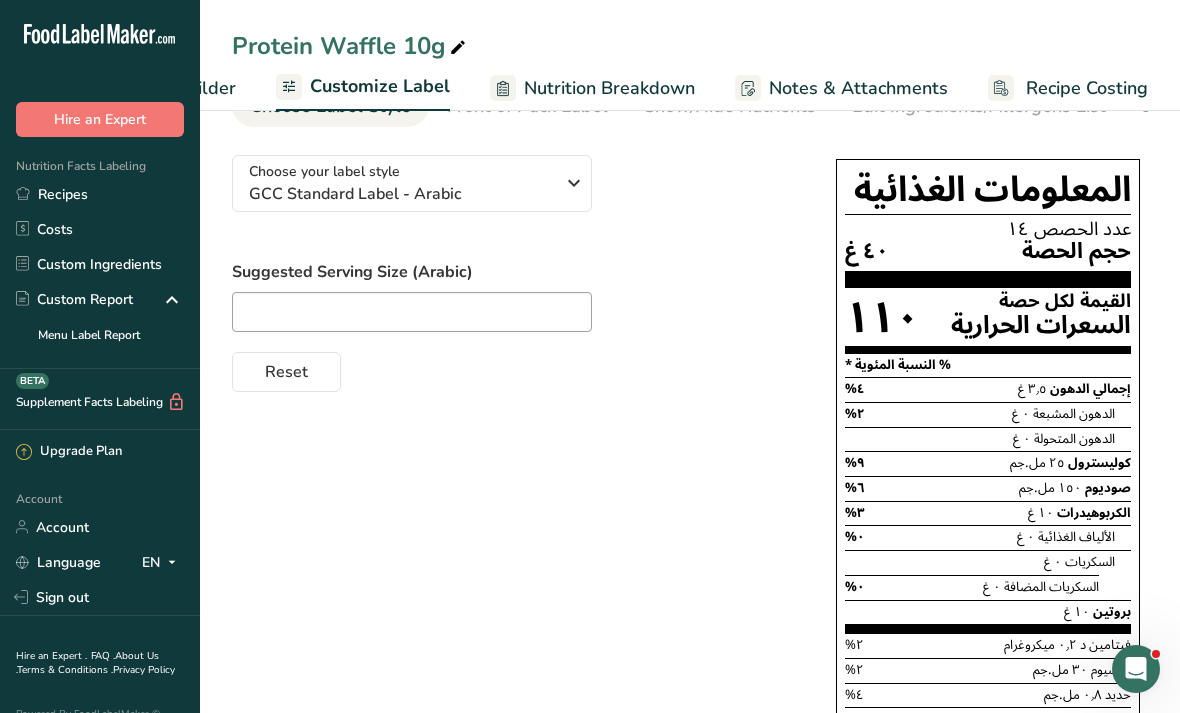 click on "Recipes" at bounding box center (100, 194) 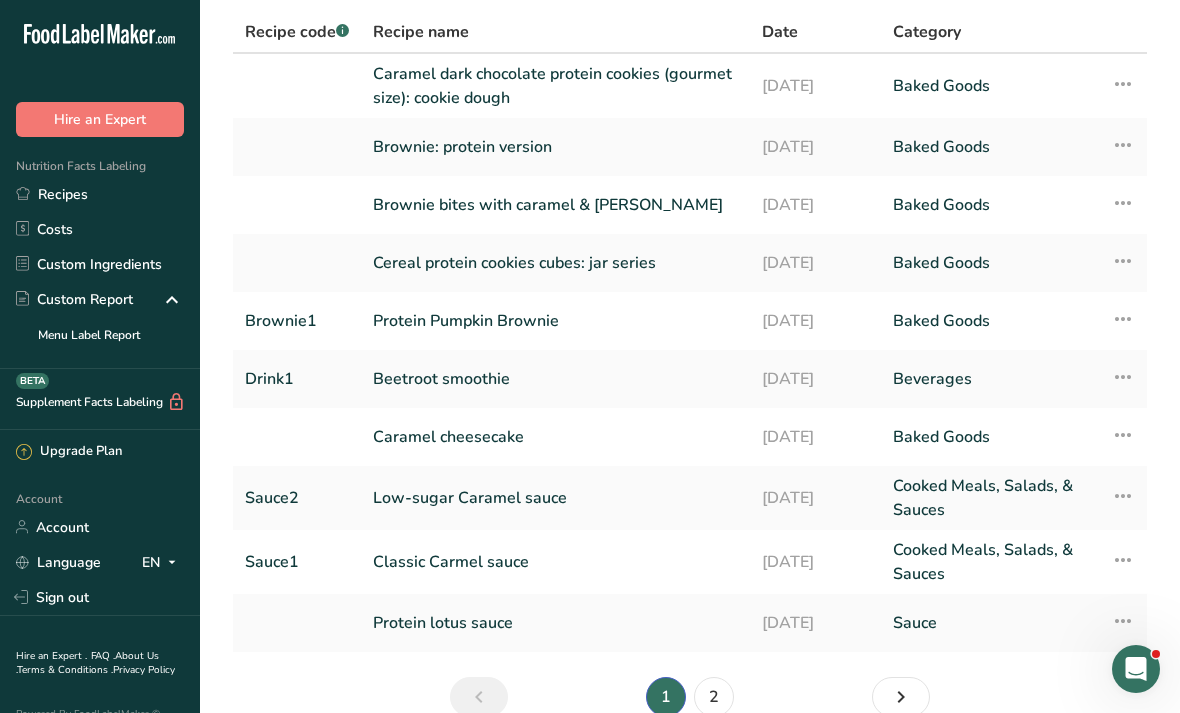 scroll, scrollTop: 118, scrollLeft: 0, axis: vertical 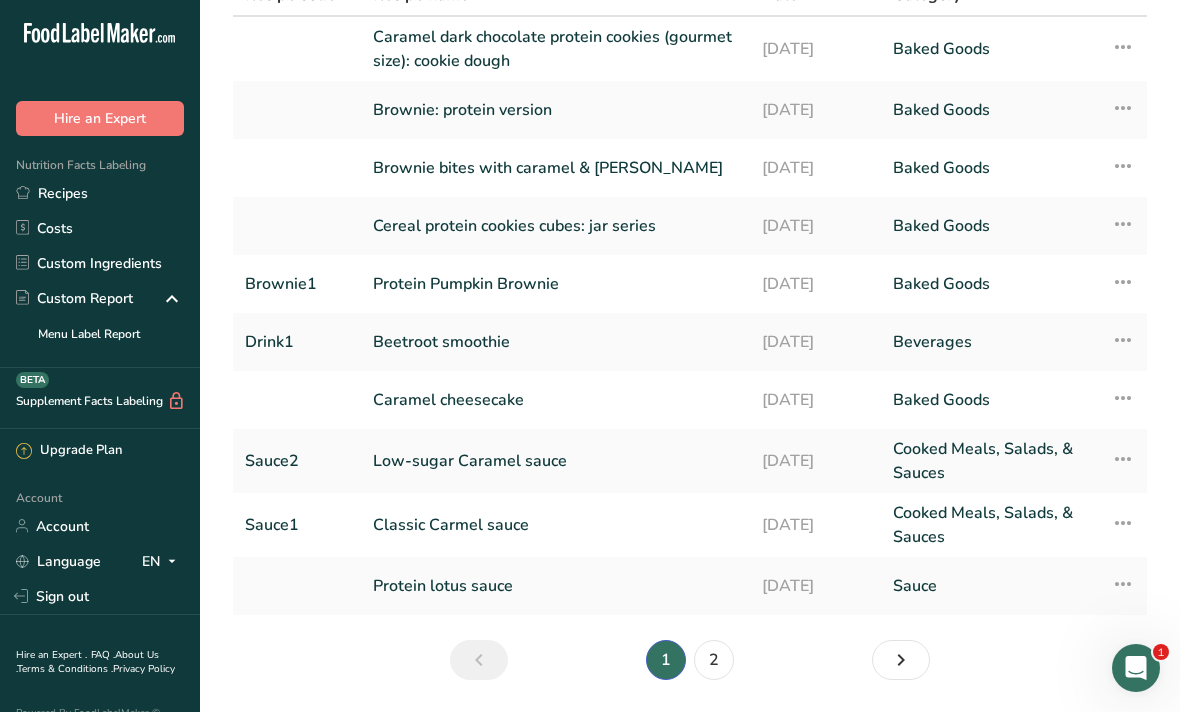 click on "2" at bounding box center (714, 661) 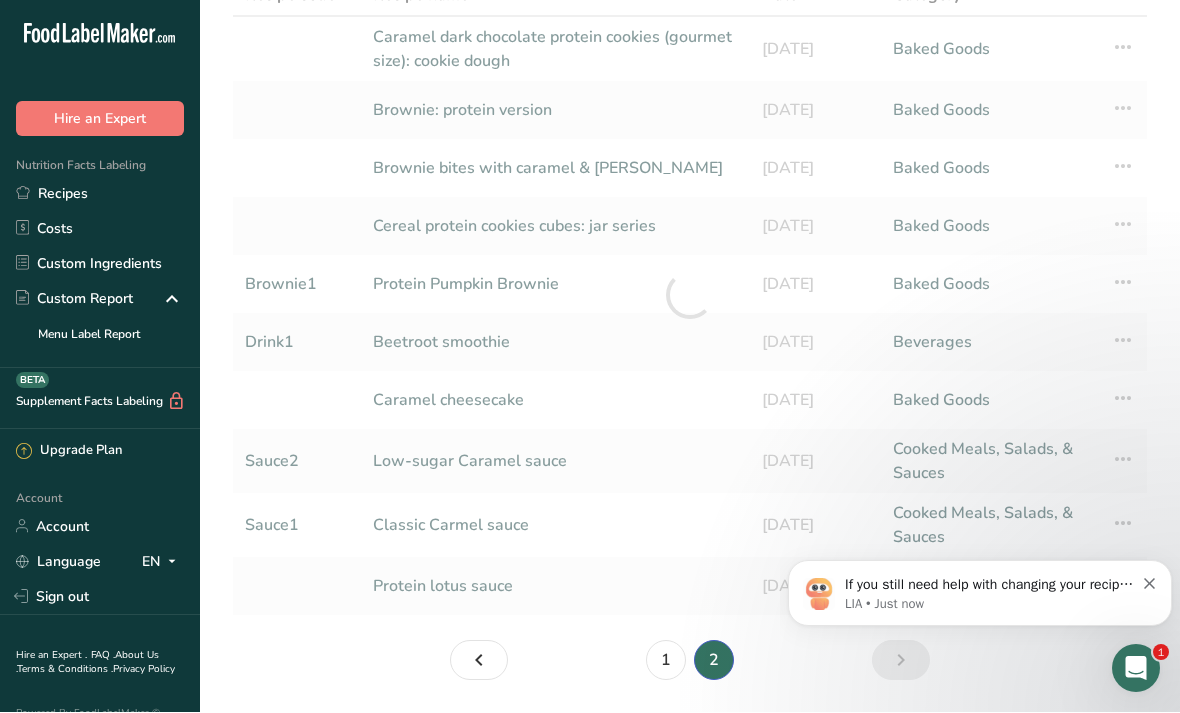 scroll, scrollTop: 0, scrollLeft: 0, axis: both 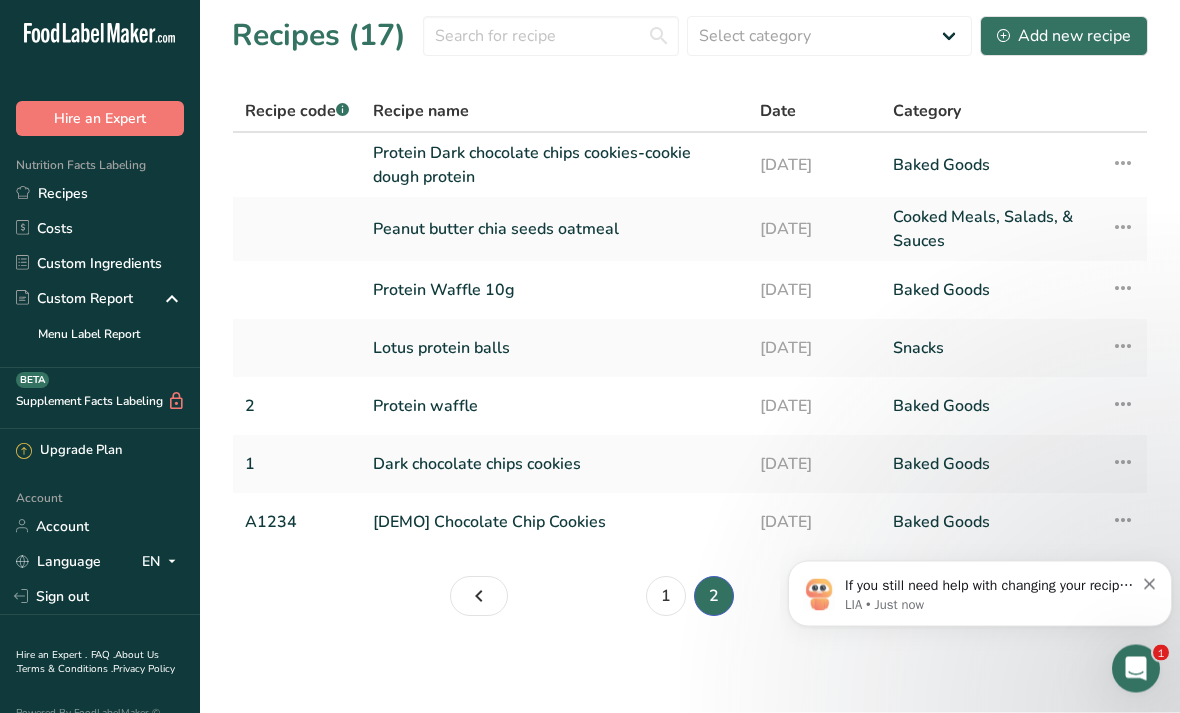 click on "Protein waffle" at bounding box center [554, 407] 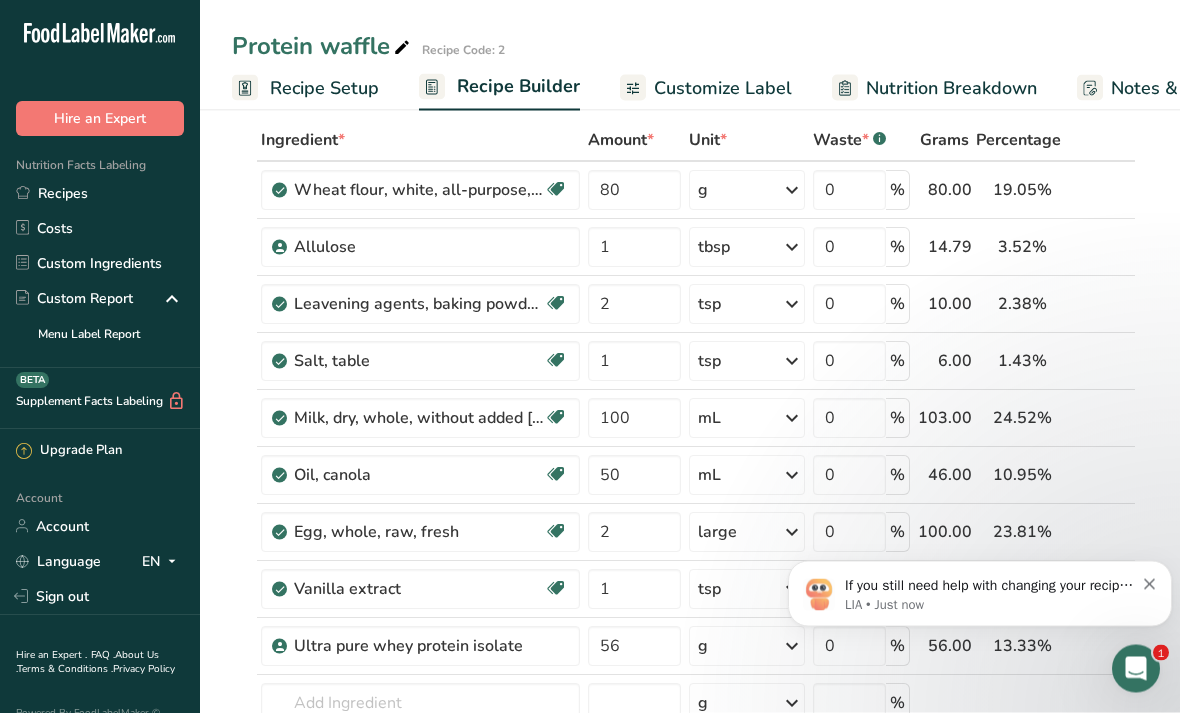 scroll, scrollTop: 0, scrollLeft: 0, axis: both 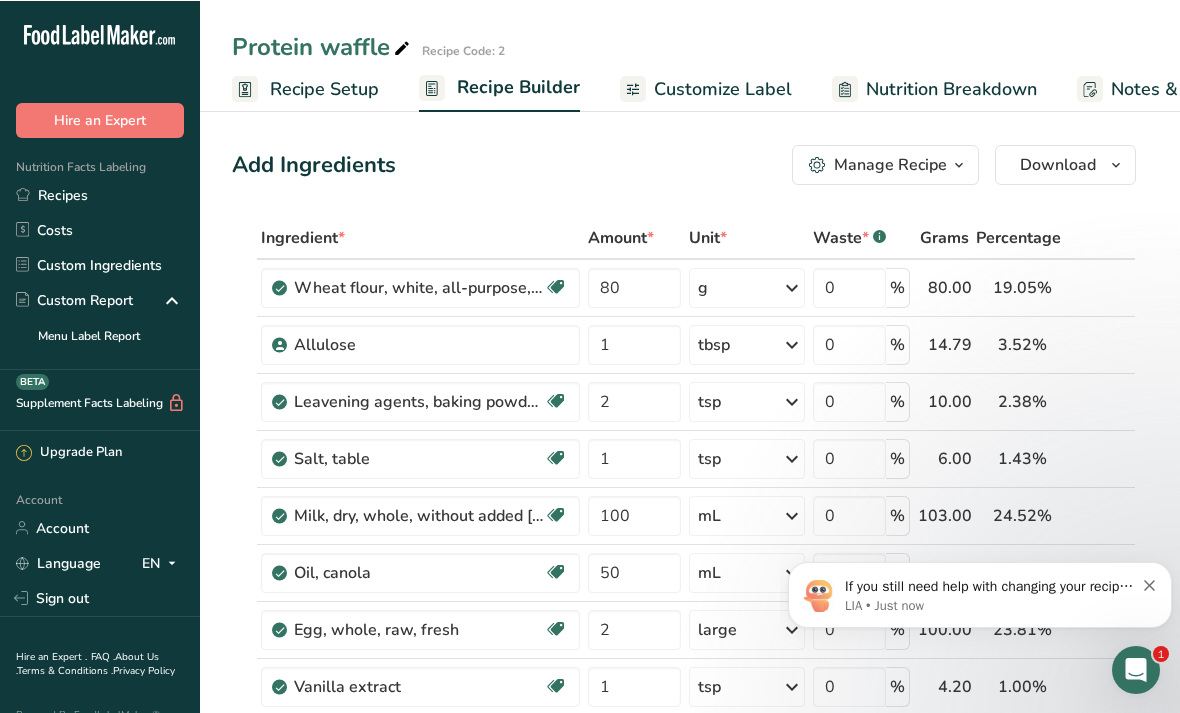 click at bounding box center [402, 48] 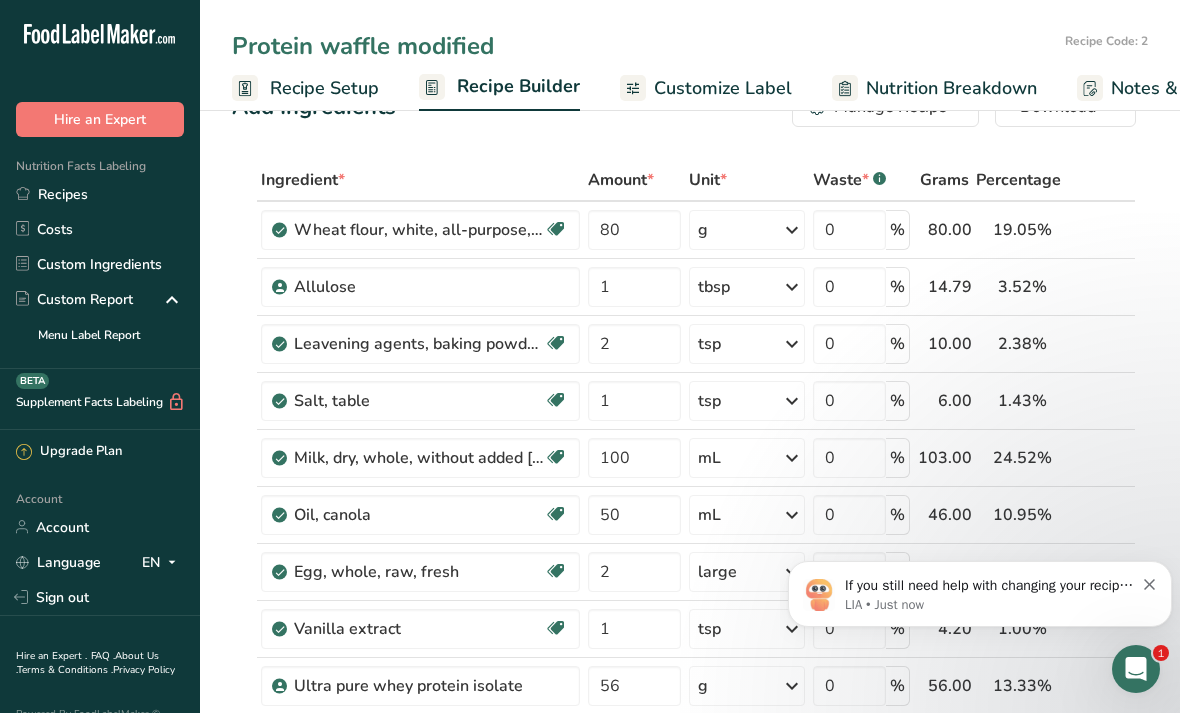 scroll, scrollTop: 0, scrollLeft: 0, axis: both 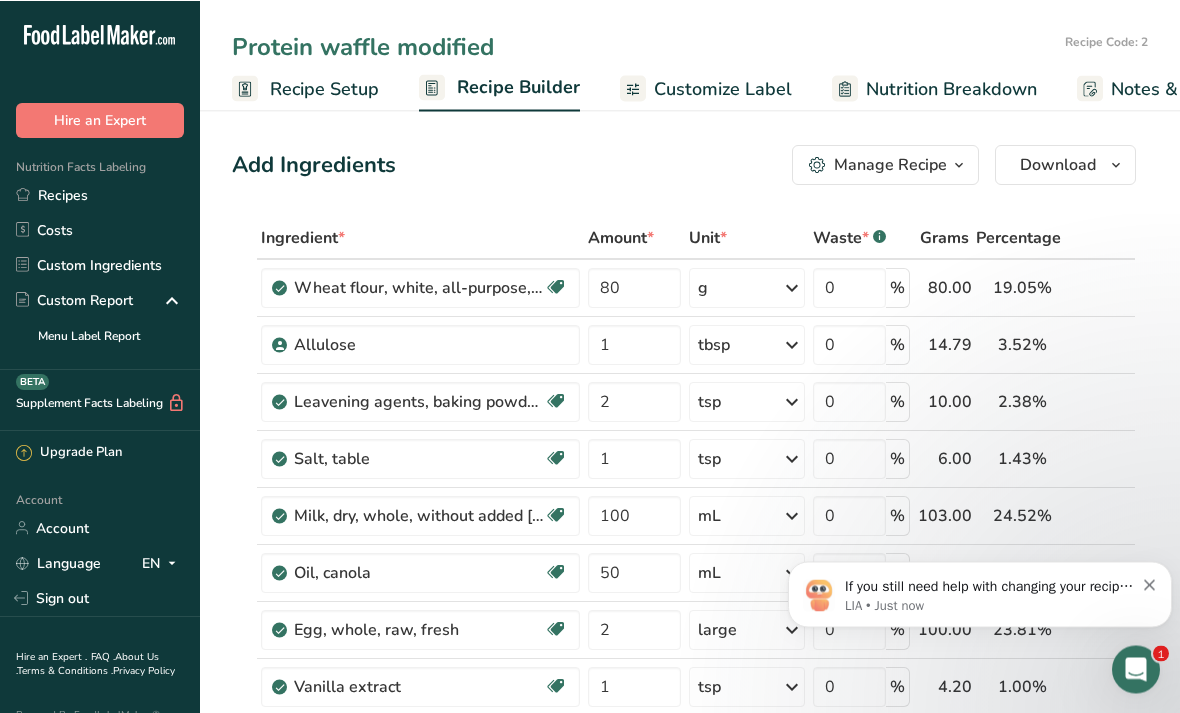type on "Protein waffle modified" 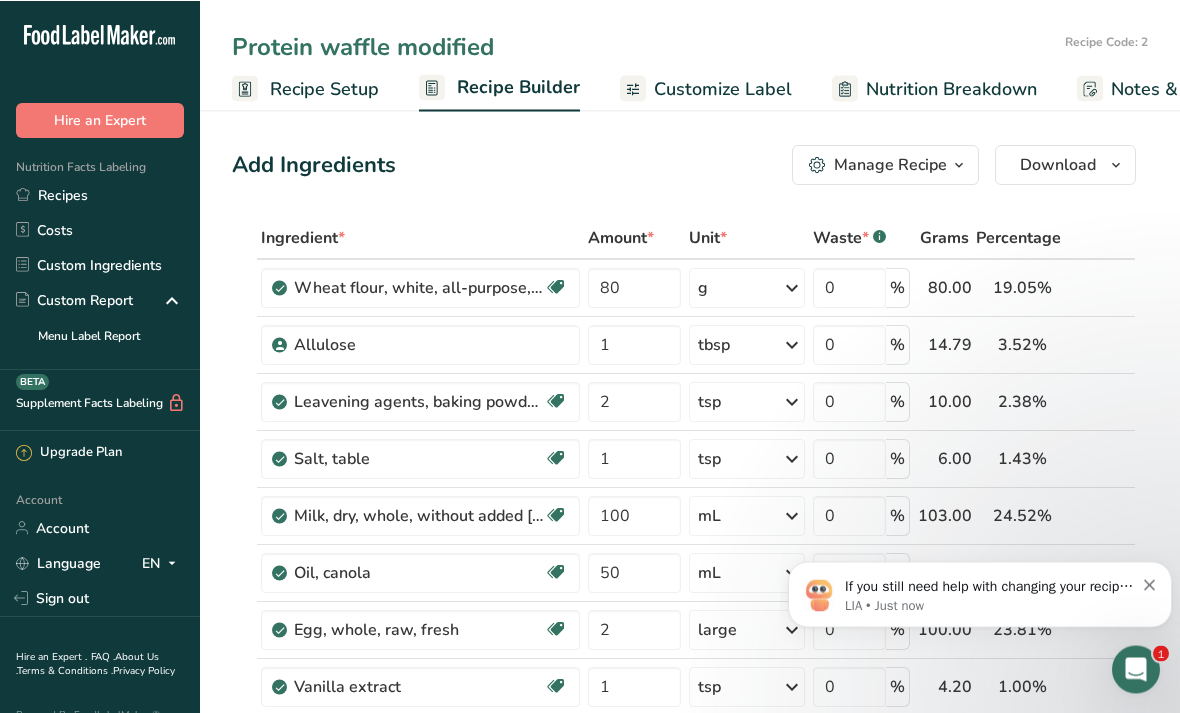click on "Recipe Setup" at bounding box center [324, 88] 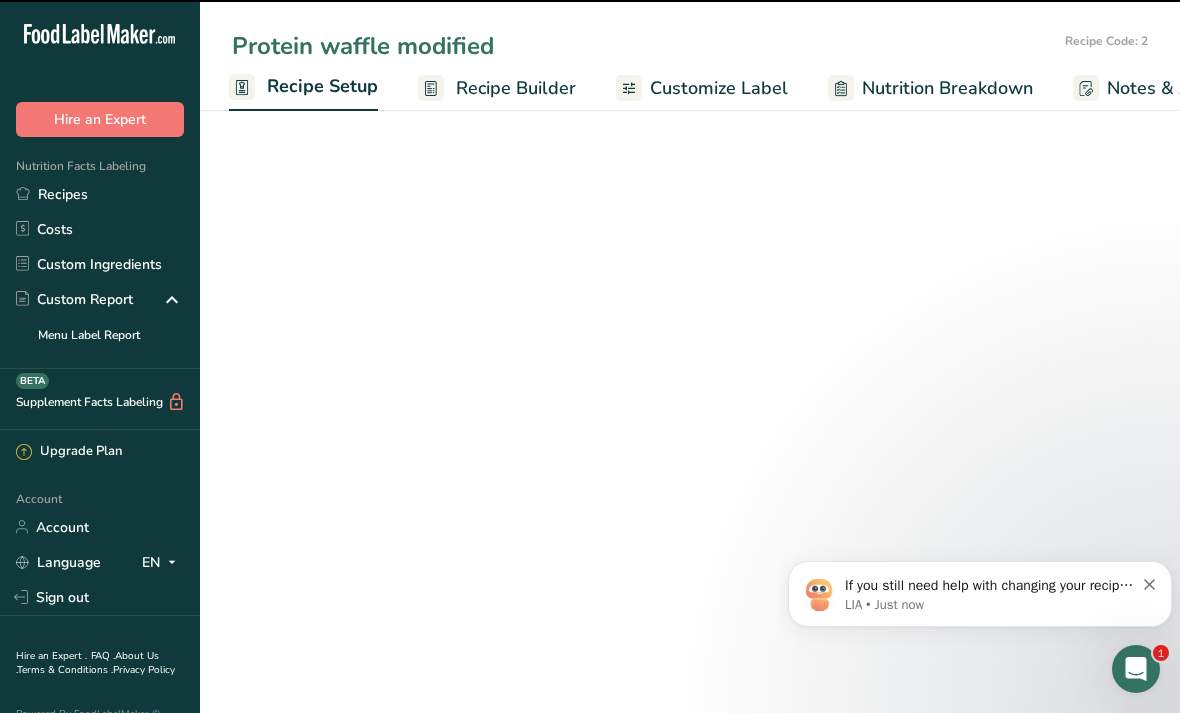 scroll, scrollTop: 0, scrollLeft: 7, axis: horizontal 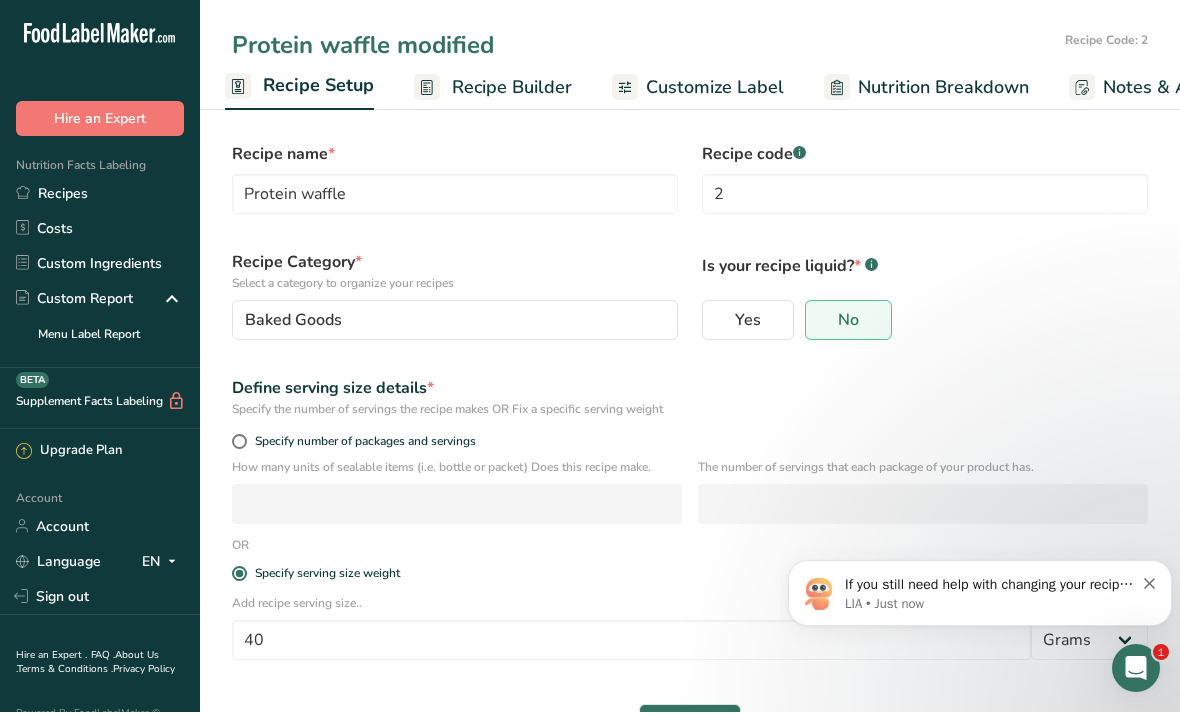 type on "Protein waffle modified" 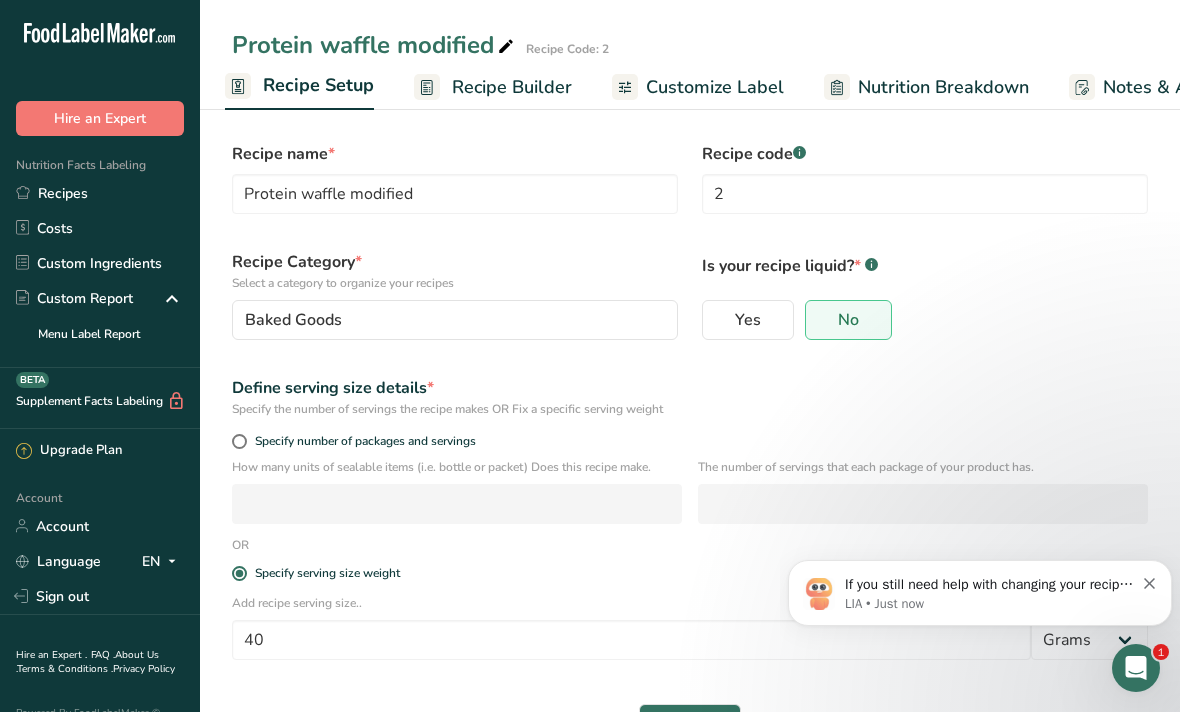 click on "Save" at bounding box center [690, 725] 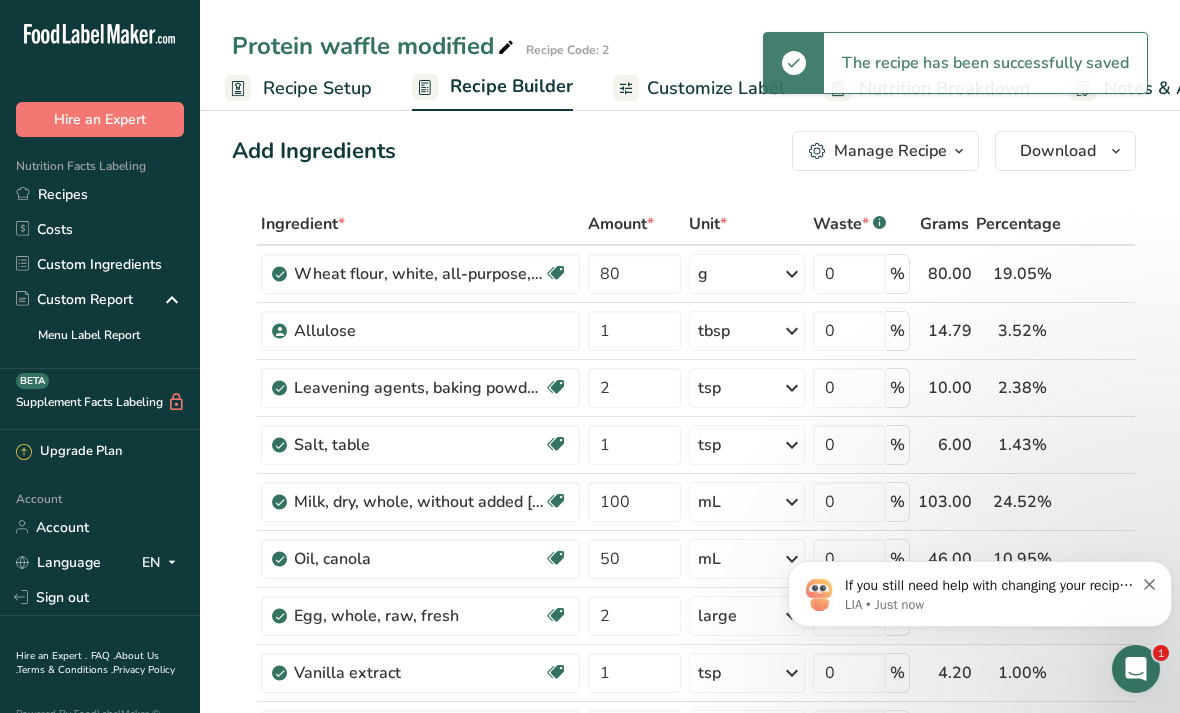 click on "Recipes" at bounding box center (100, 194) 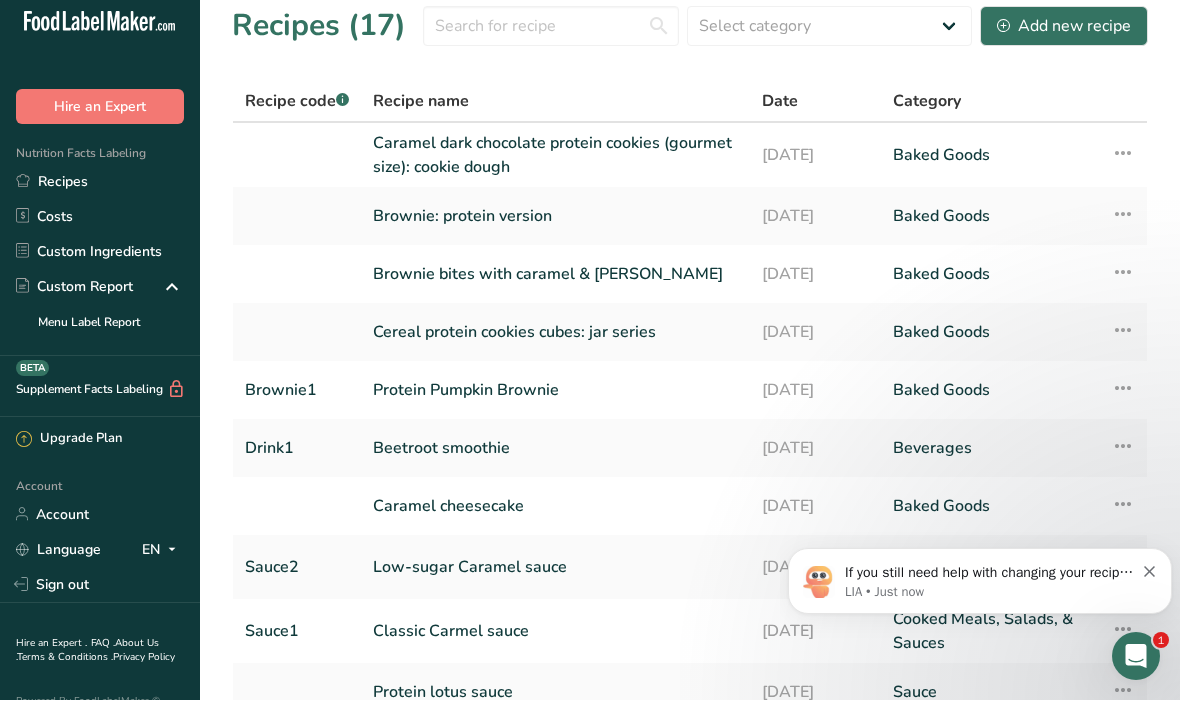 scroll, scrollTop: 13, scrollLeft: 0, axis: vertical 